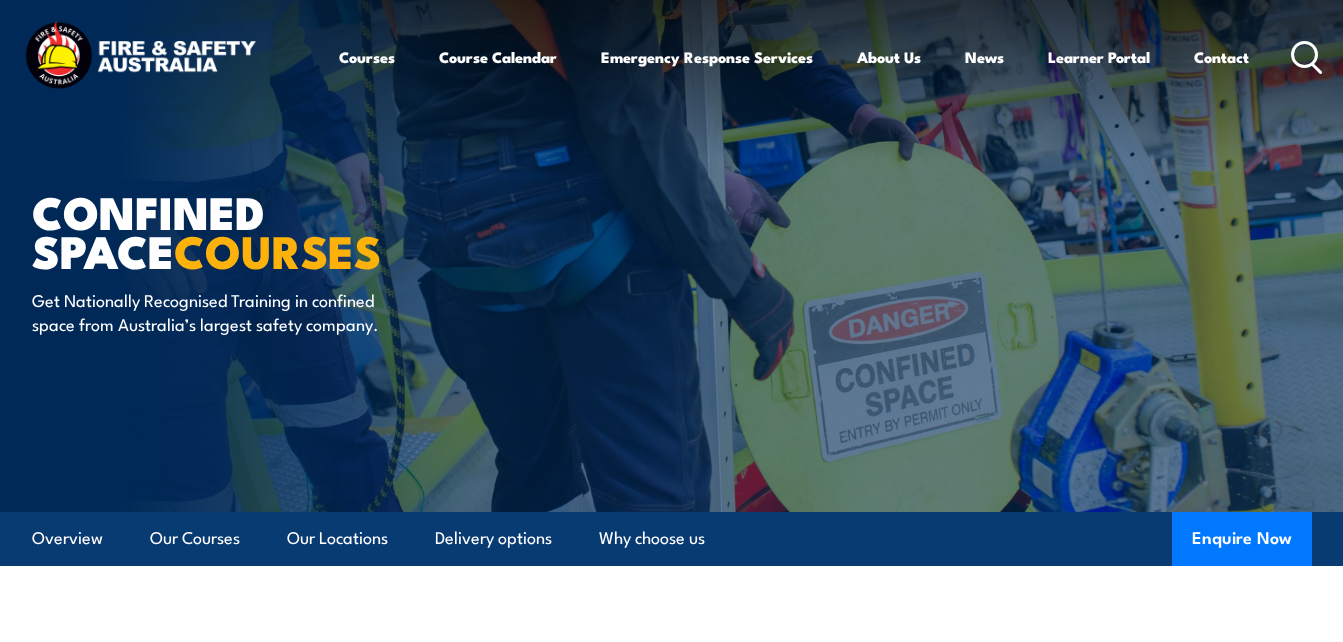 scroll, scrollTop: 511, scrollLeft: 0, axis: vertical 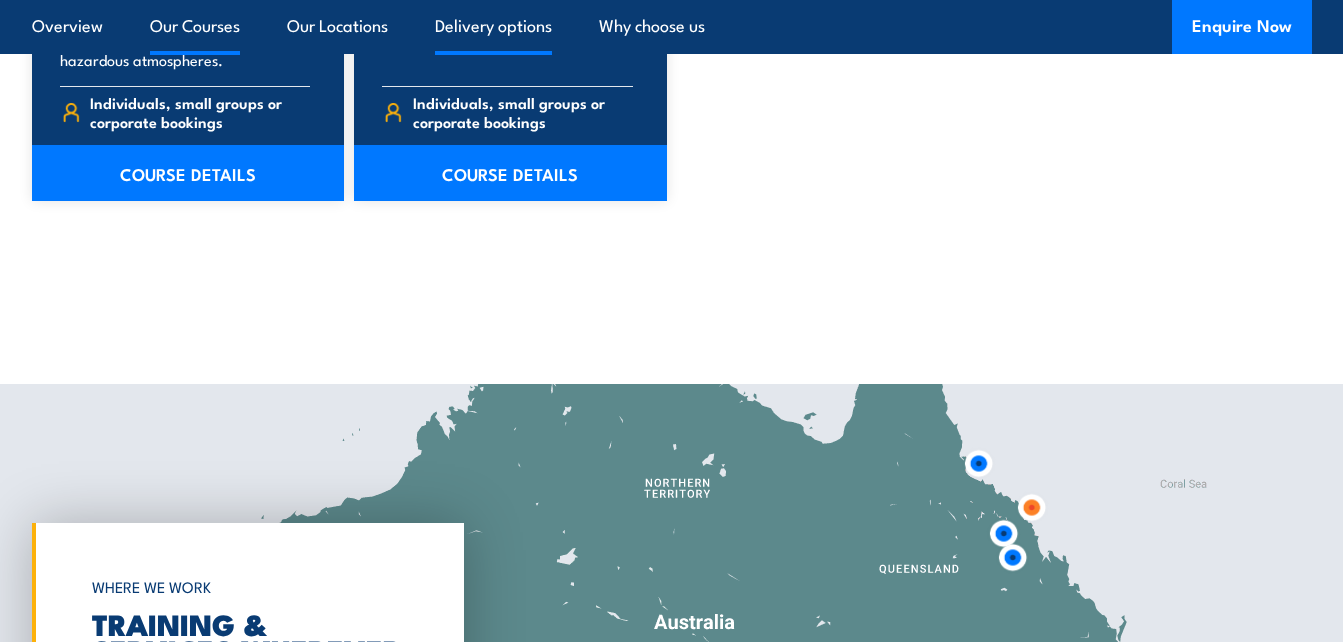 click on "Delivery options" at bounding box center (493, 26) 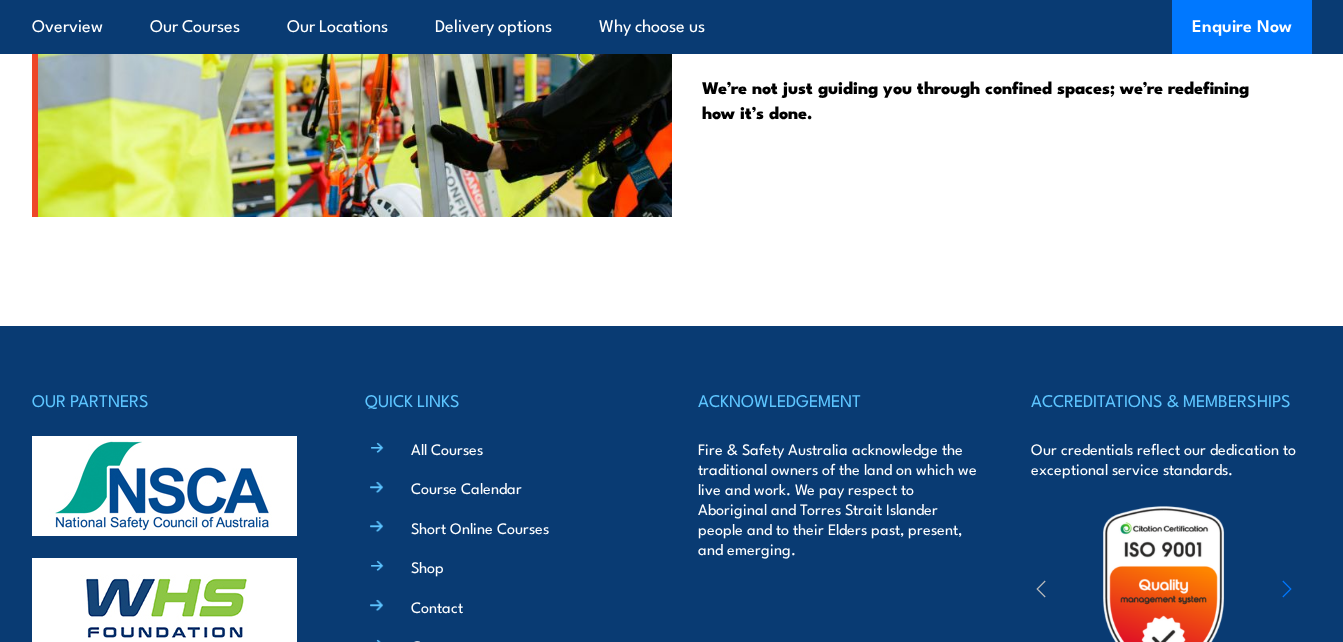 scroll, scrollTop: 5370, scrollLeft: 0, axis: vertical 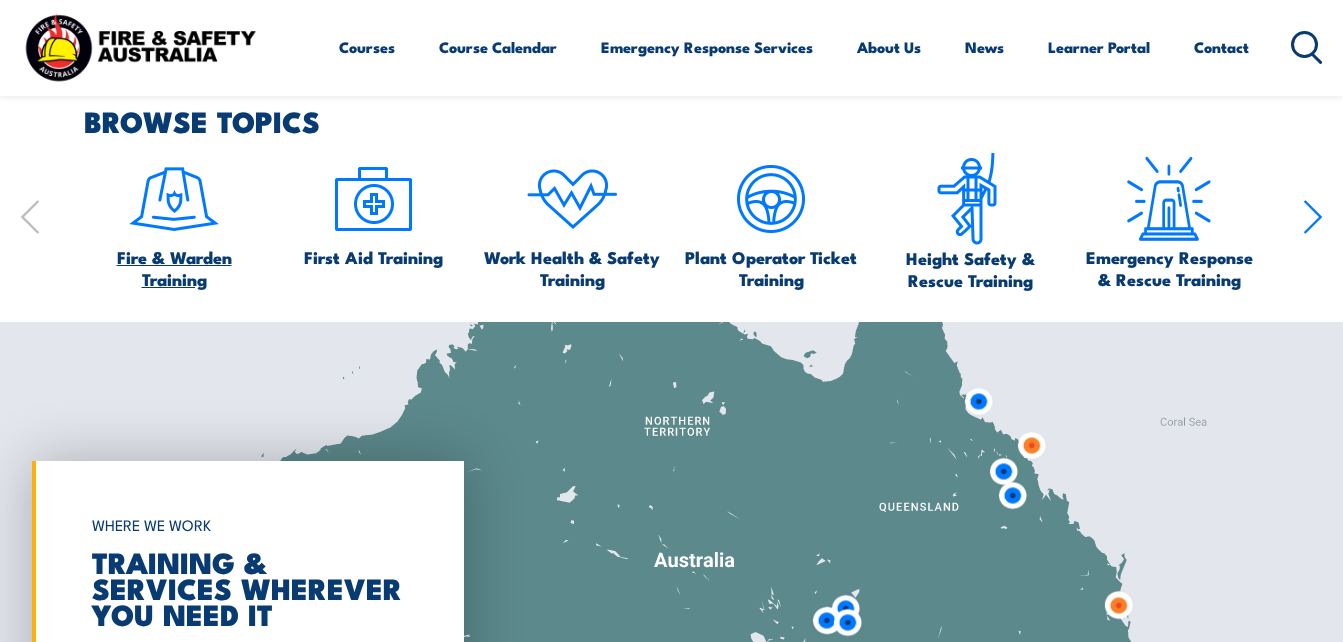 click on "Fire & Warden Training" at bounding box center (174, 268) 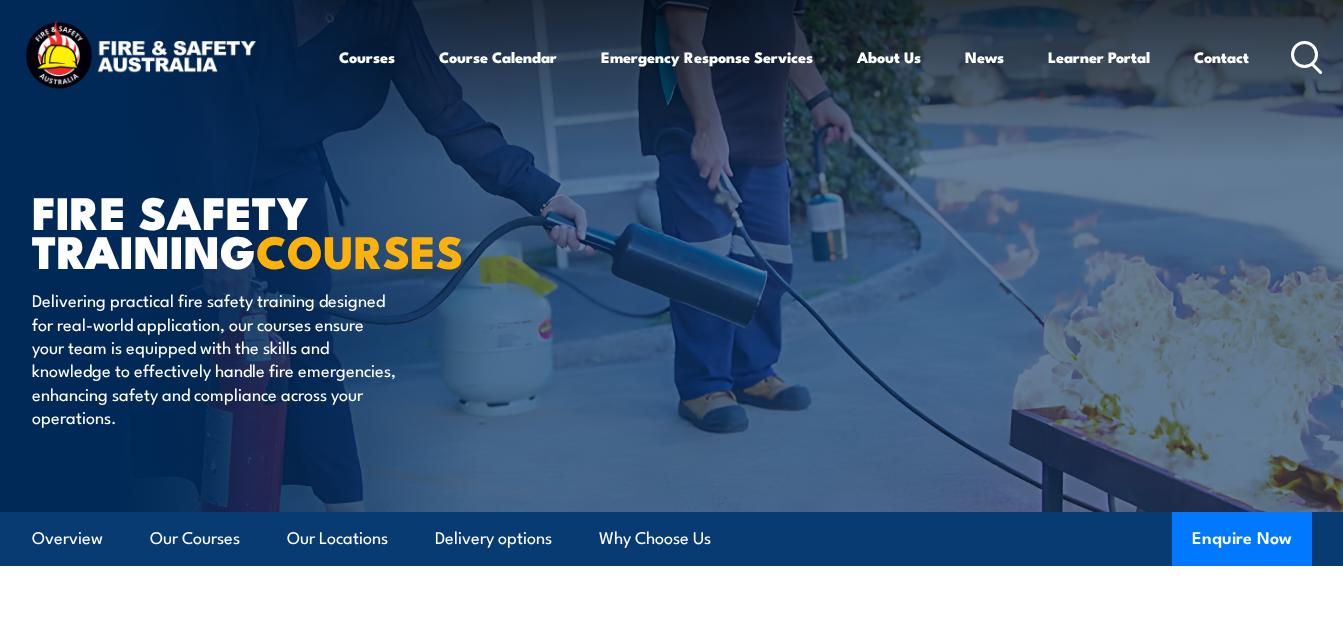 scroll, scrollTop: 0, scrollLeft: 0, axis: both 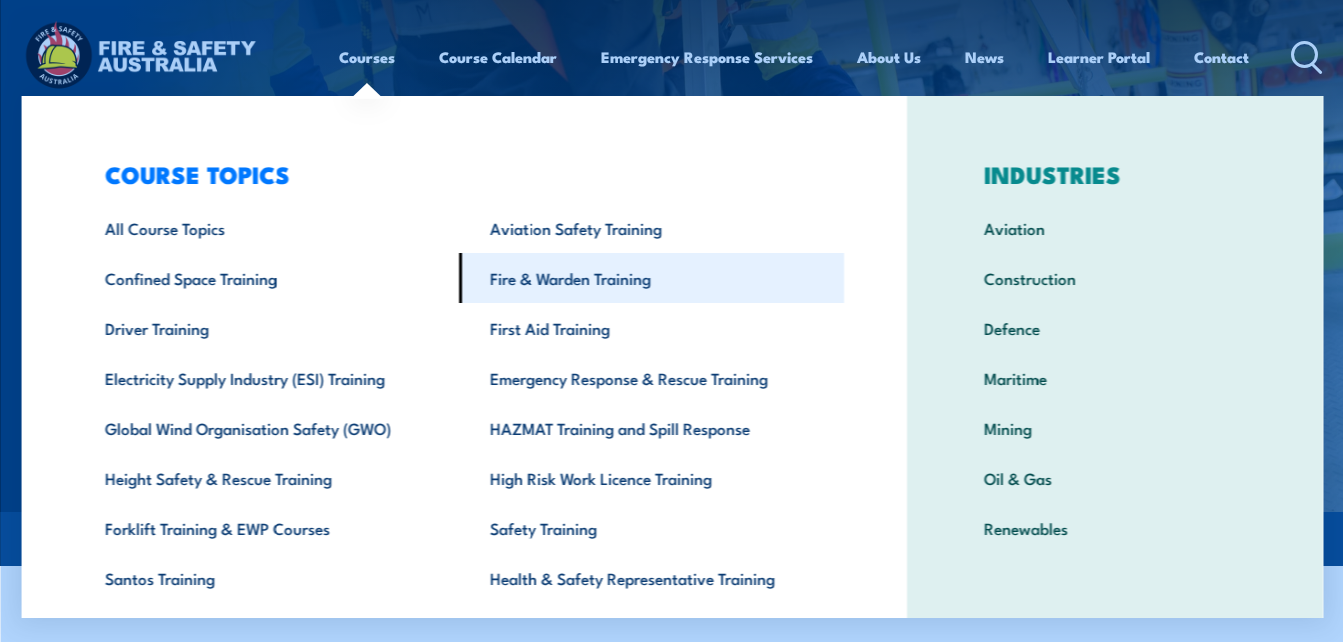 click on "Fire & Warden Training" at bounding box center (650, 278) 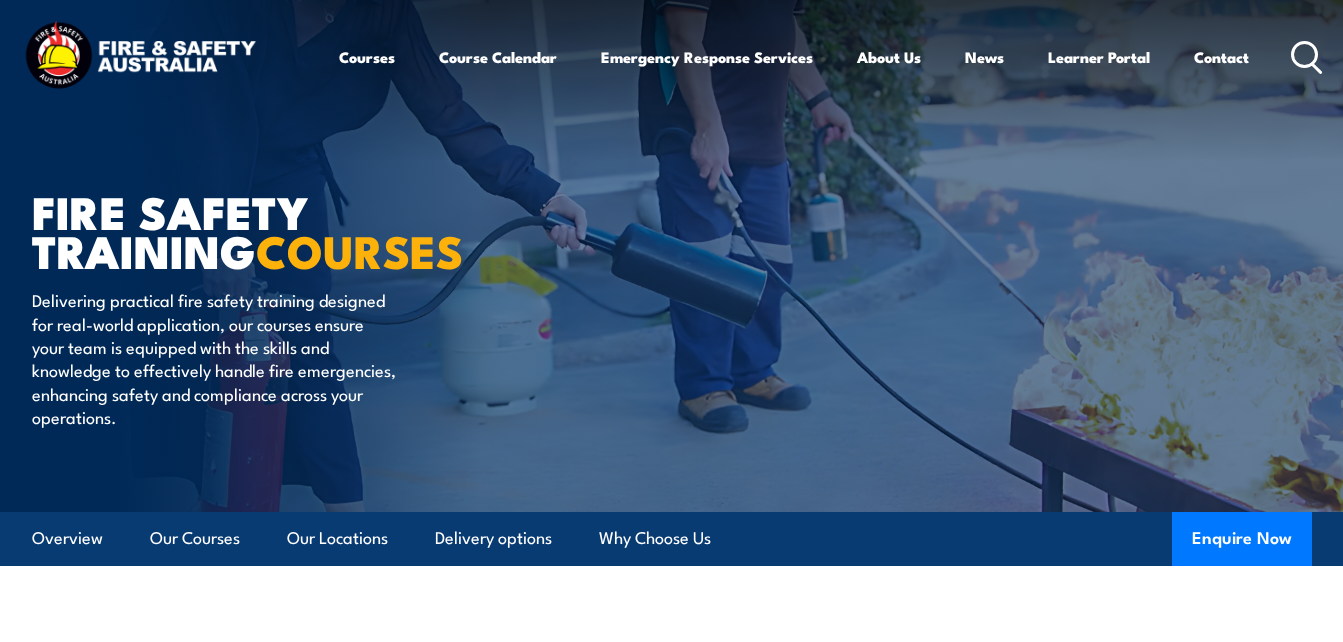 scroll, scrollTop: 0, scrollLeft: 0, axis: both 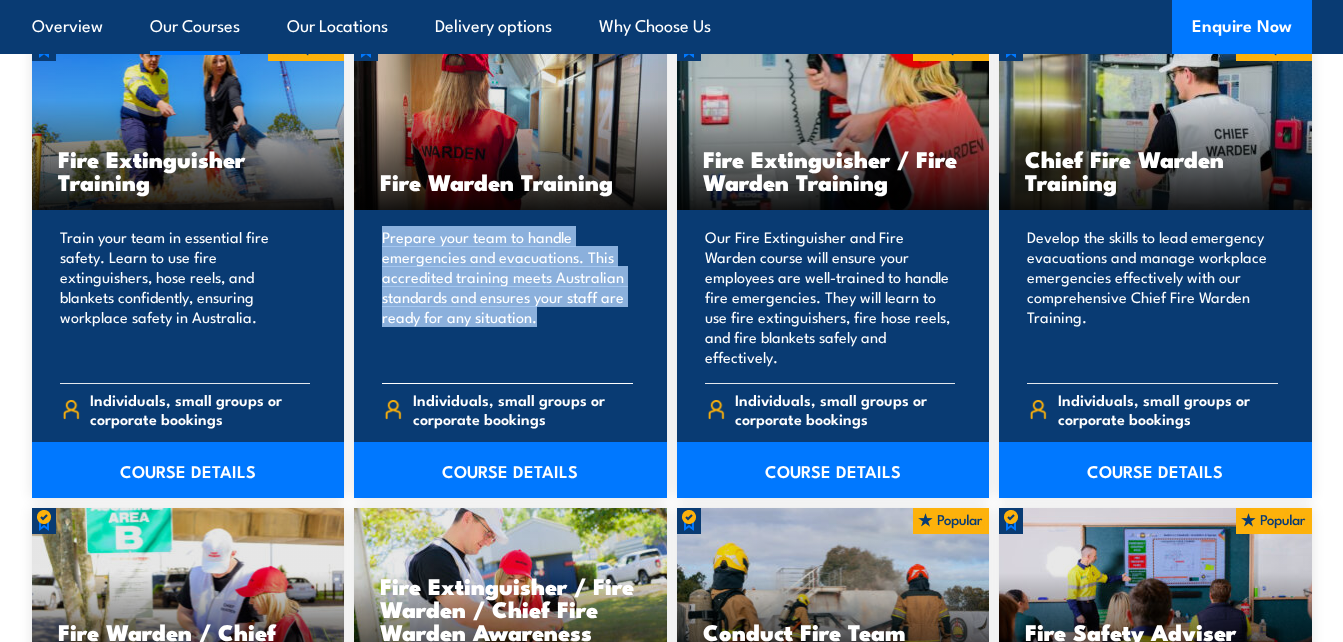 drag, startPoint x: 550, startPoint y: 318, endPoint x: 379, endPoint y: 234, distance: 190.51772 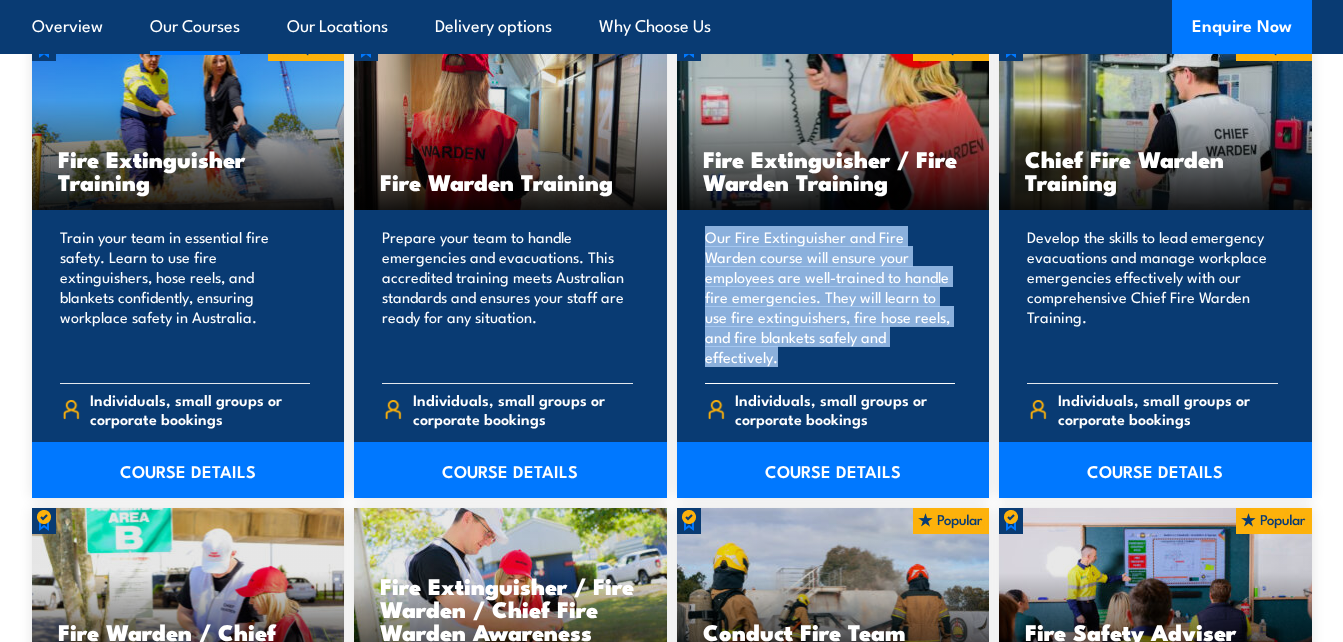 drag, startPoint x: 791, startPoint y: 363, endPoint x: 706, endPoint y: 242, distance: 147.87157 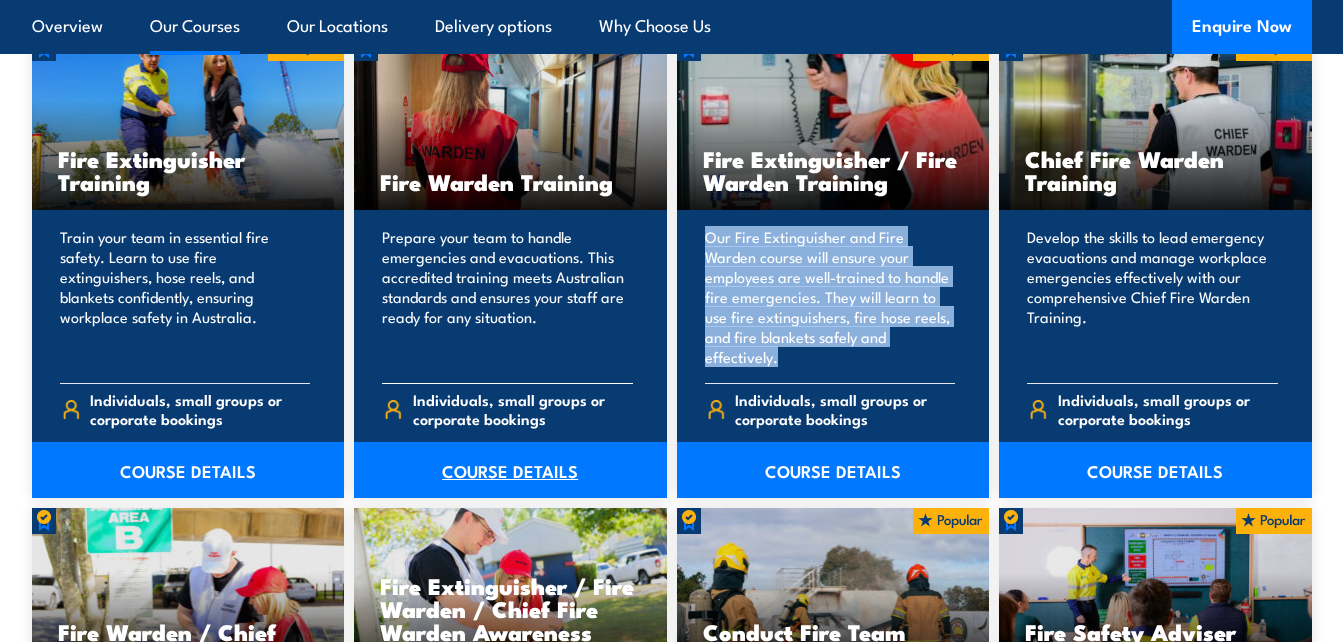 click on "COURSE DETAILS" at bounding box center [510, 470] 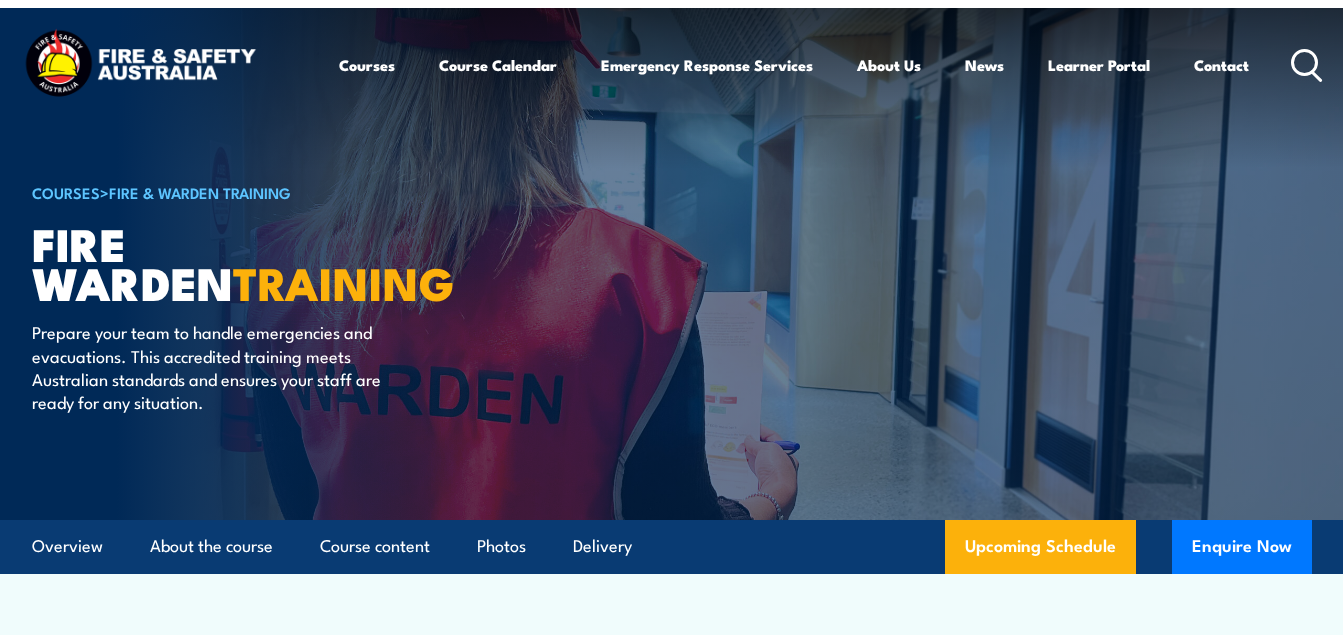 scroll, scrollTop: 0, scrollLeft: 0, axis: both 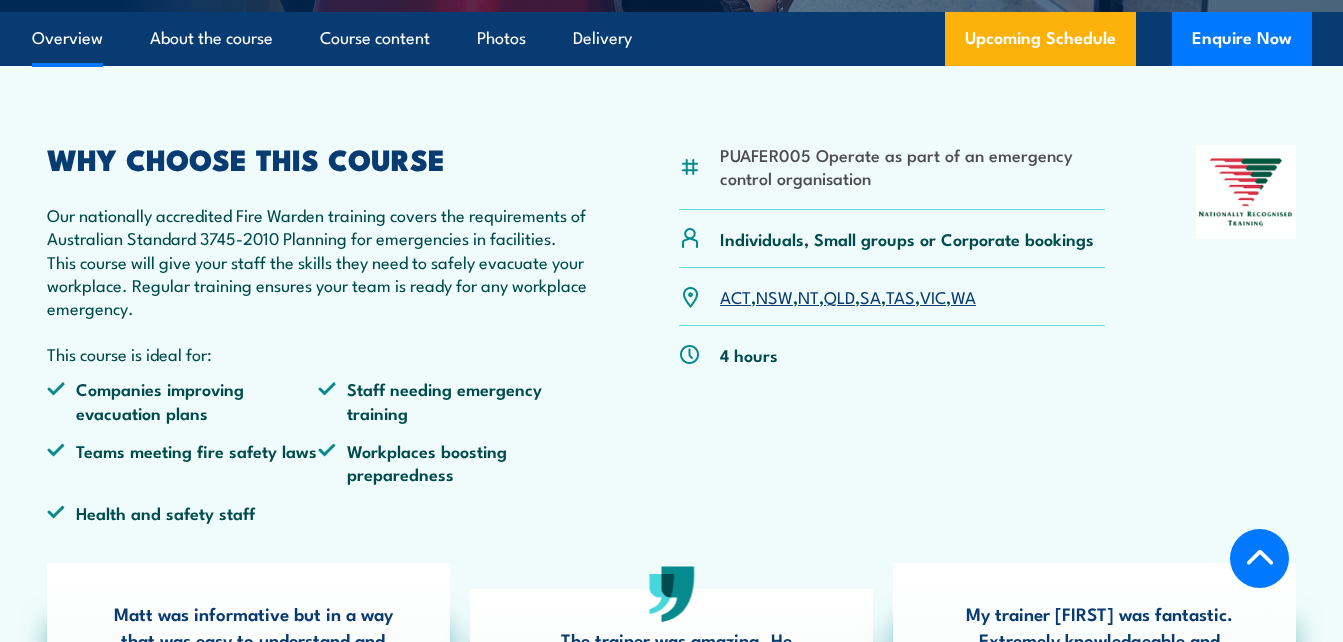click on "NSW" at bounding box center (774, 296) 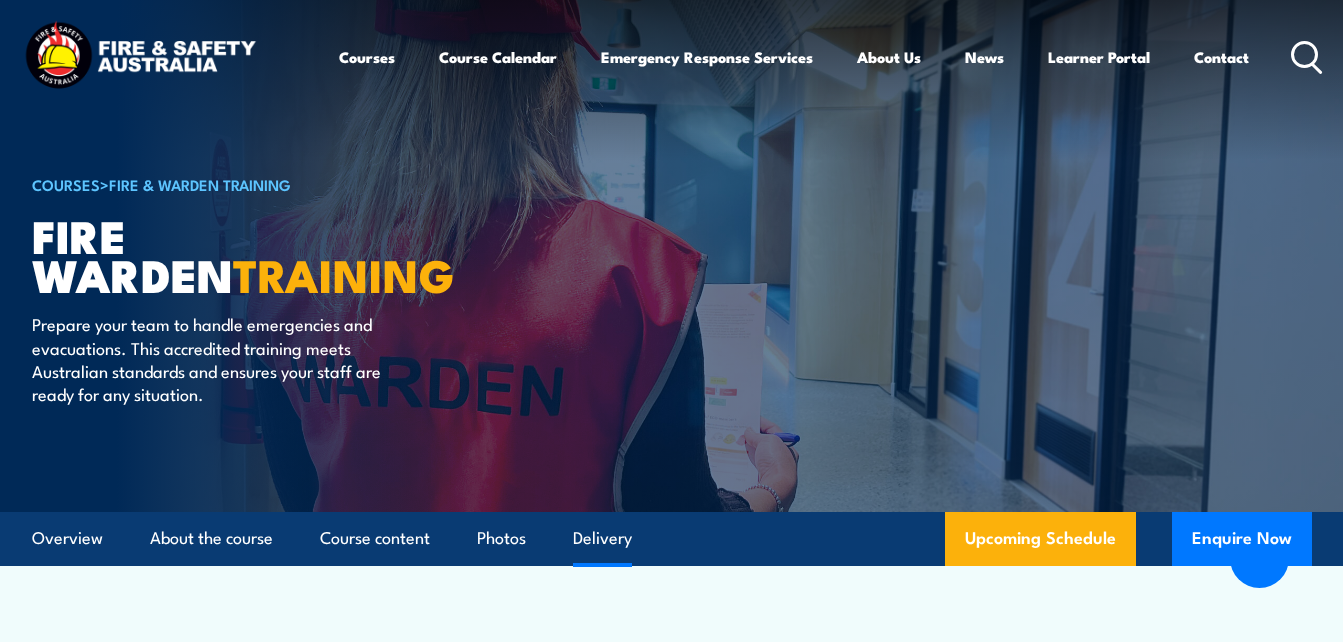 scroll, scrollTop: 3598, scrollLeft: 0, axis: vertical 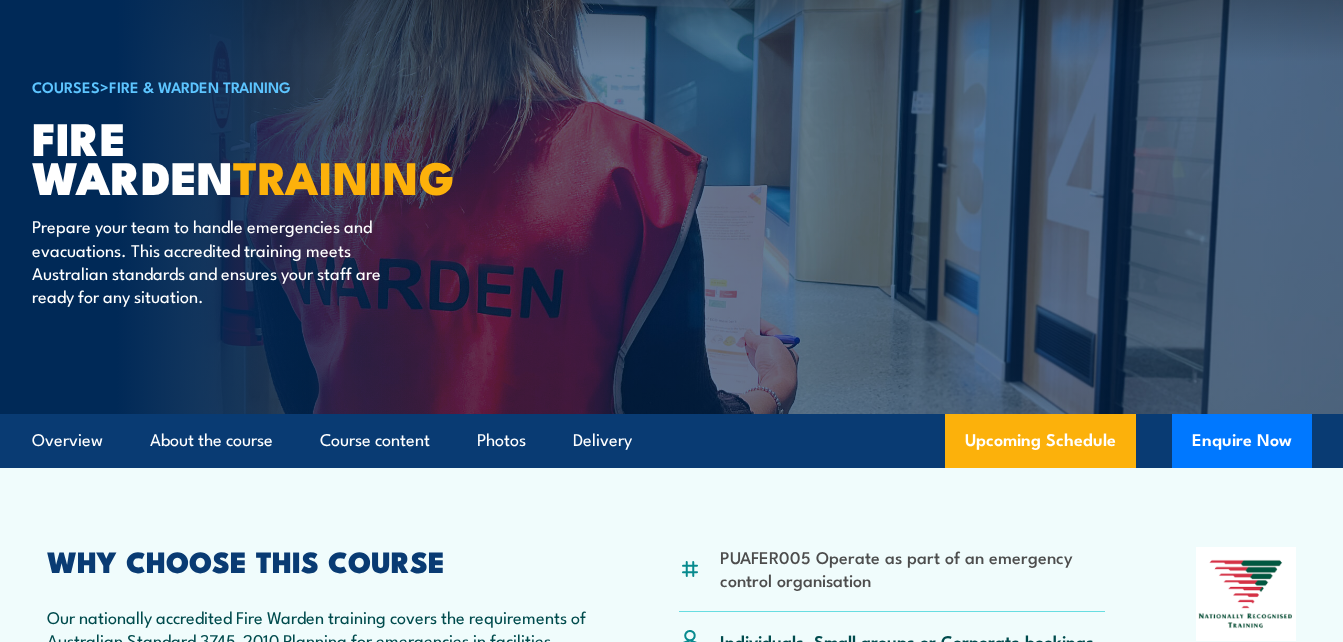click on "PUAFER005 Operate as part of an emergency control organisation
Individuals, Small groups or Corporate bookings
4 hours" at bounding box center [671, 860] 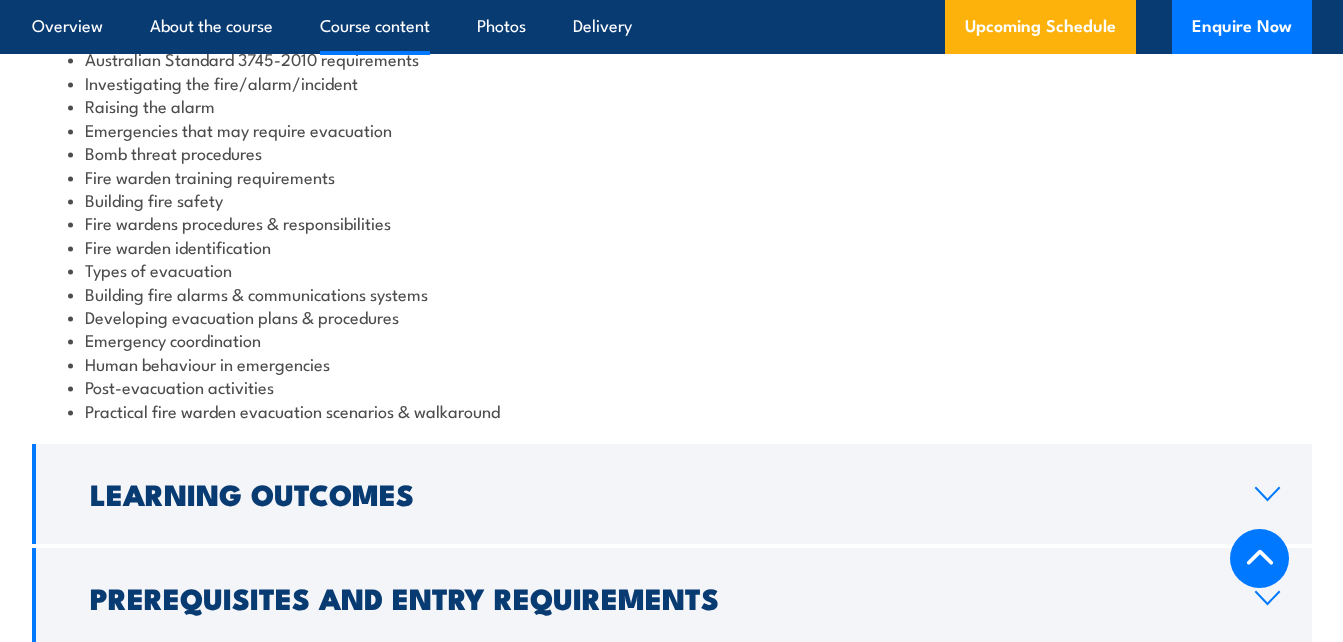 scroll, scrollTop: 2300, scrollLeft: 0, axis: vertical 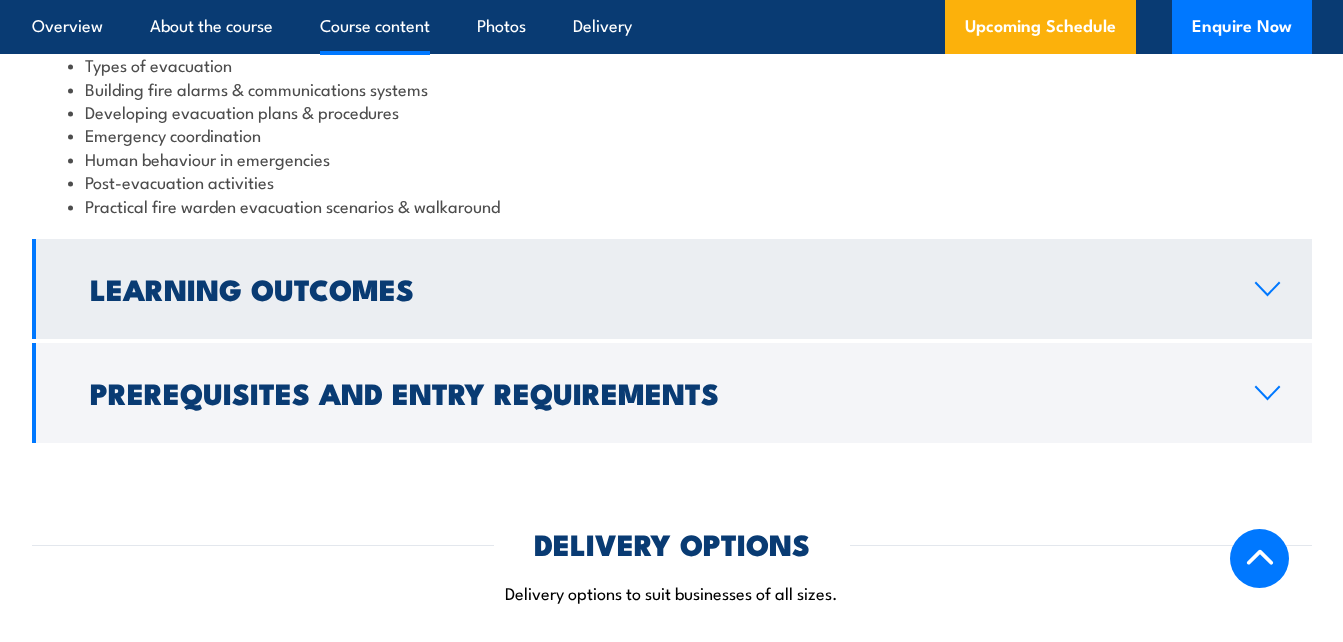 click on "Learning Outcomes" at bounding box center (672, 289) 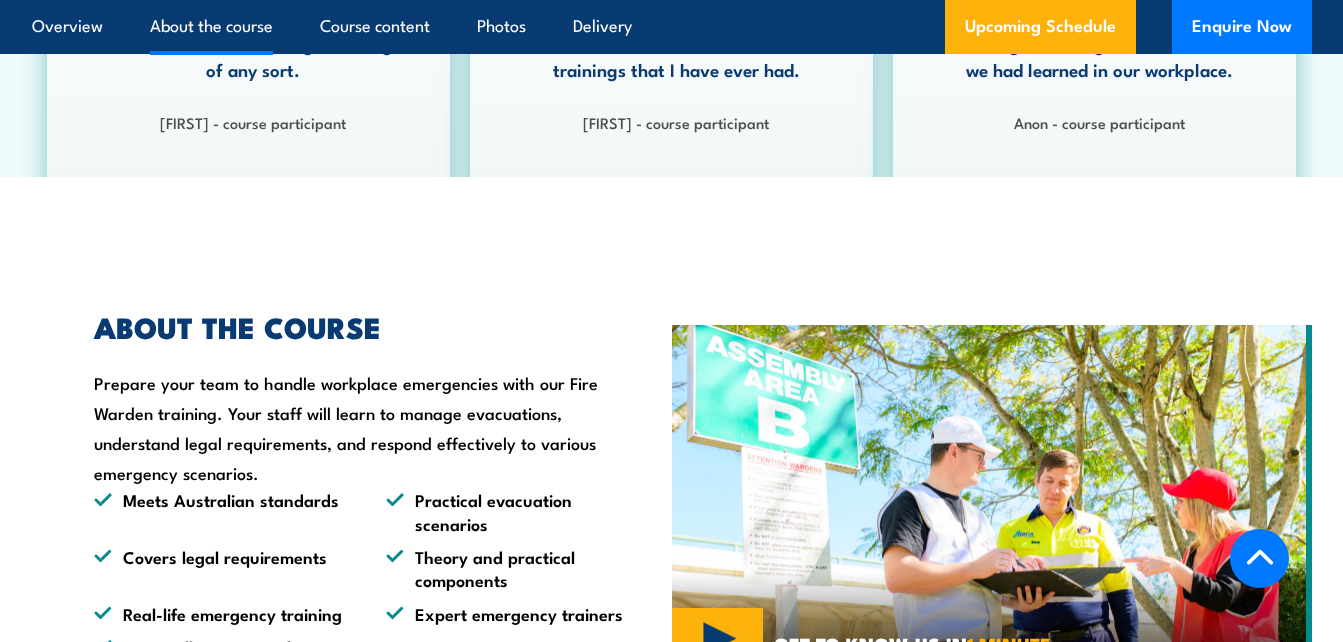 scroll, scrollTop: 1274, scrollLeft: 0, axis: vertical 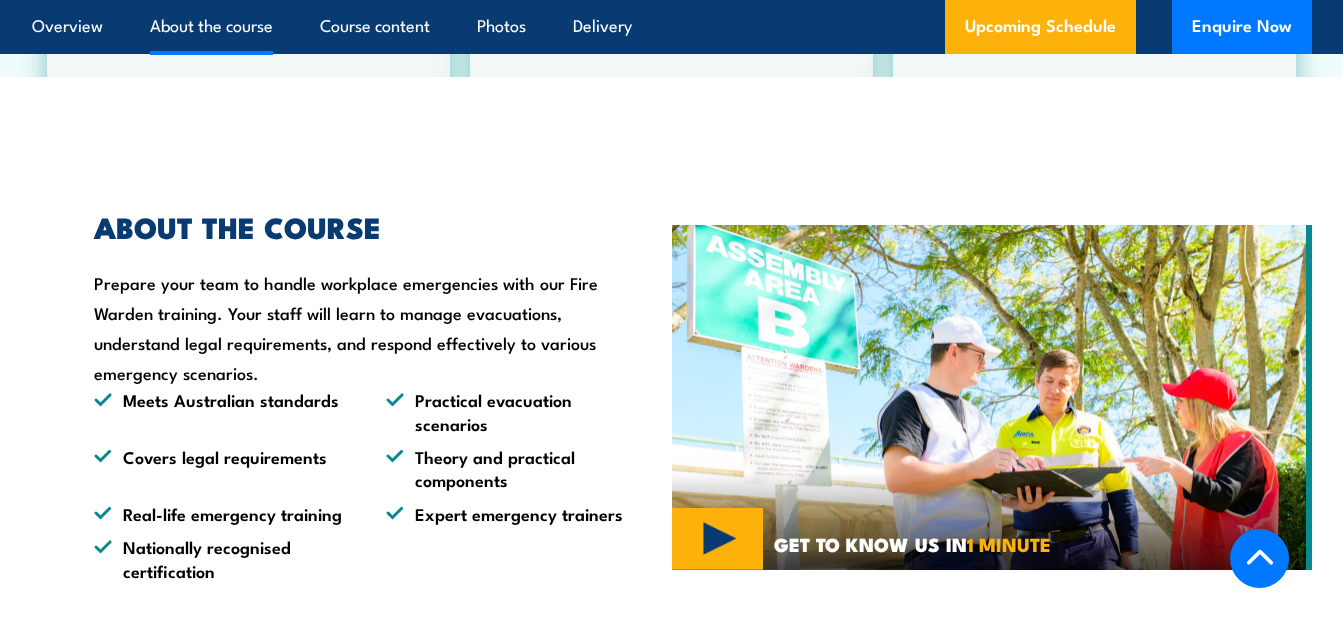 drag, startPoint x: 266, startPoint y: 369, endPoint x: 91, endPoint y: 282, distance: 195.43285 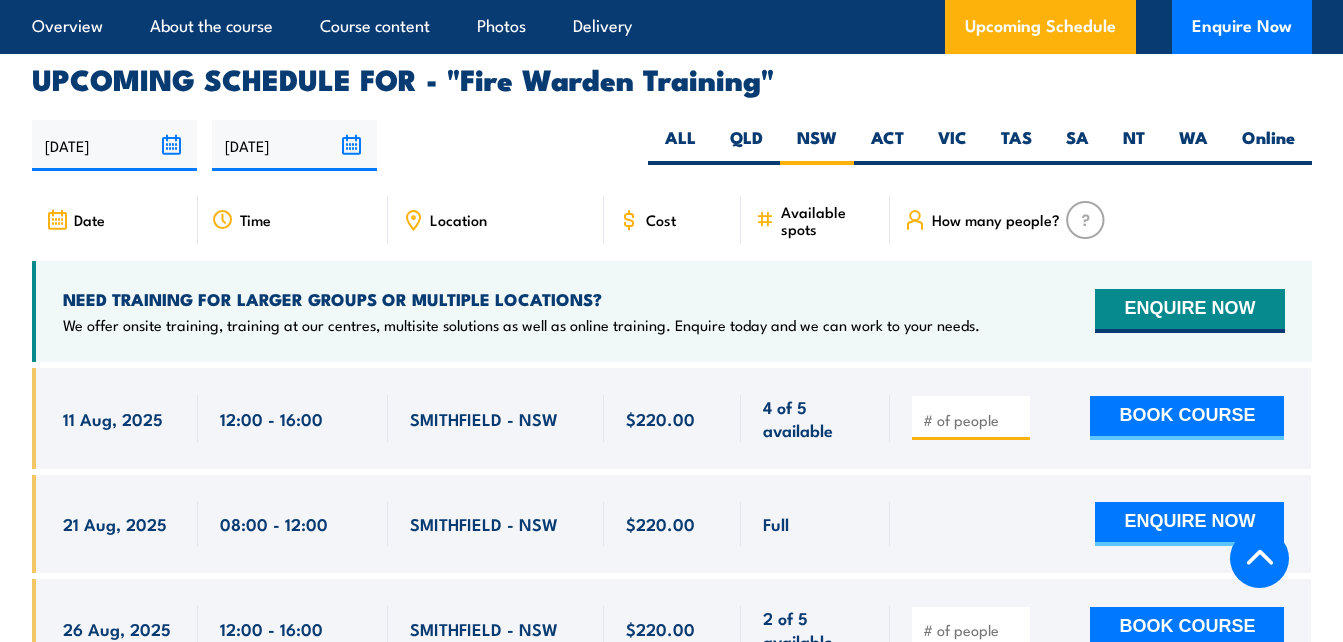 scroll, scrollTop: 3274, scrollLeft: 0, axis: vertical 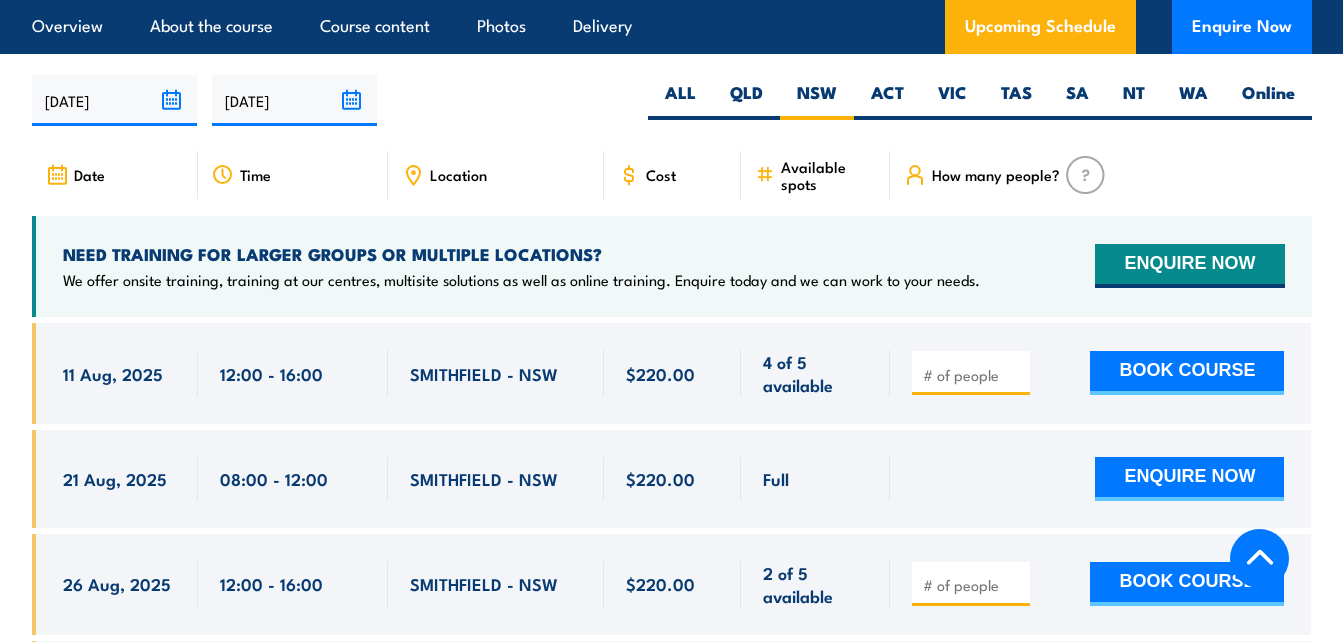 click on "SMITHFIELD - NSW" at bounding box center [484, 373] 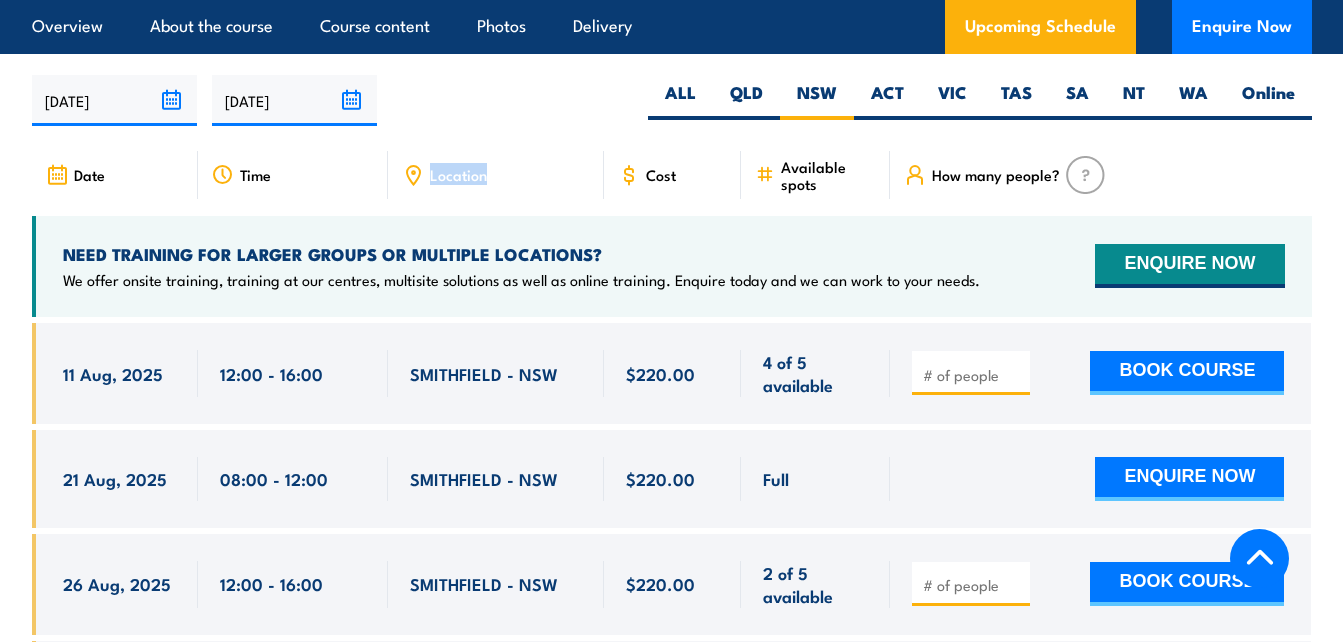 click 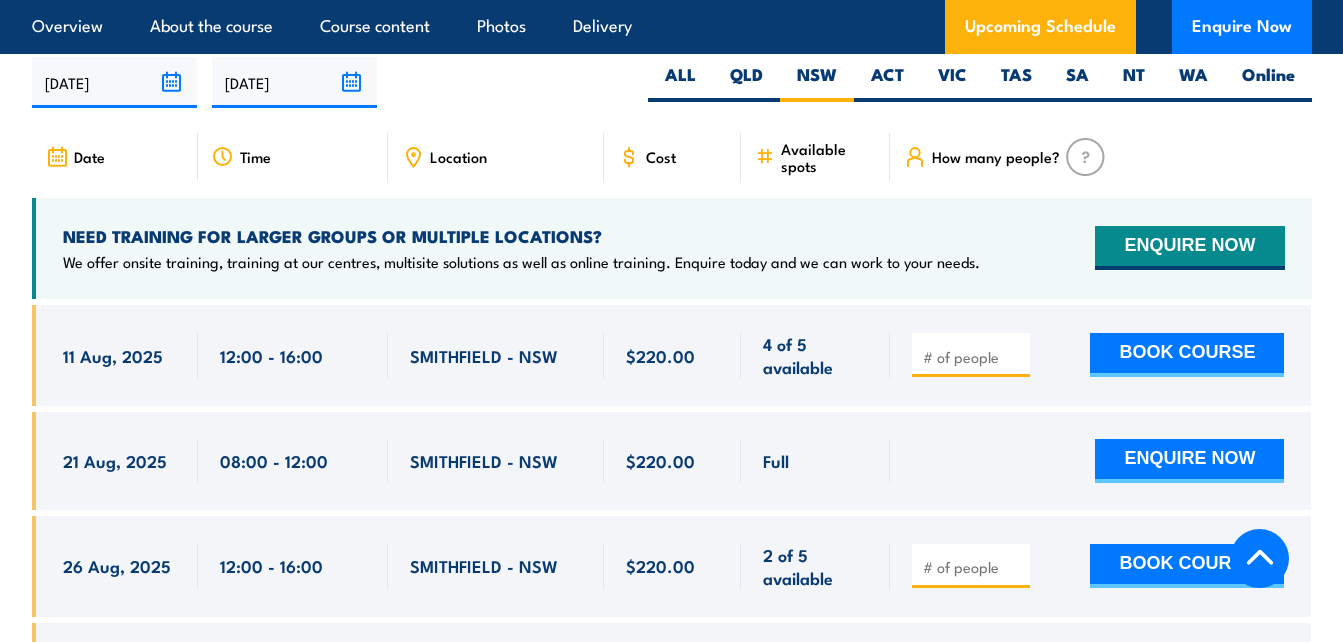 scroll, scrollTop: 3291, scrollLeft: 0, axis: vertical 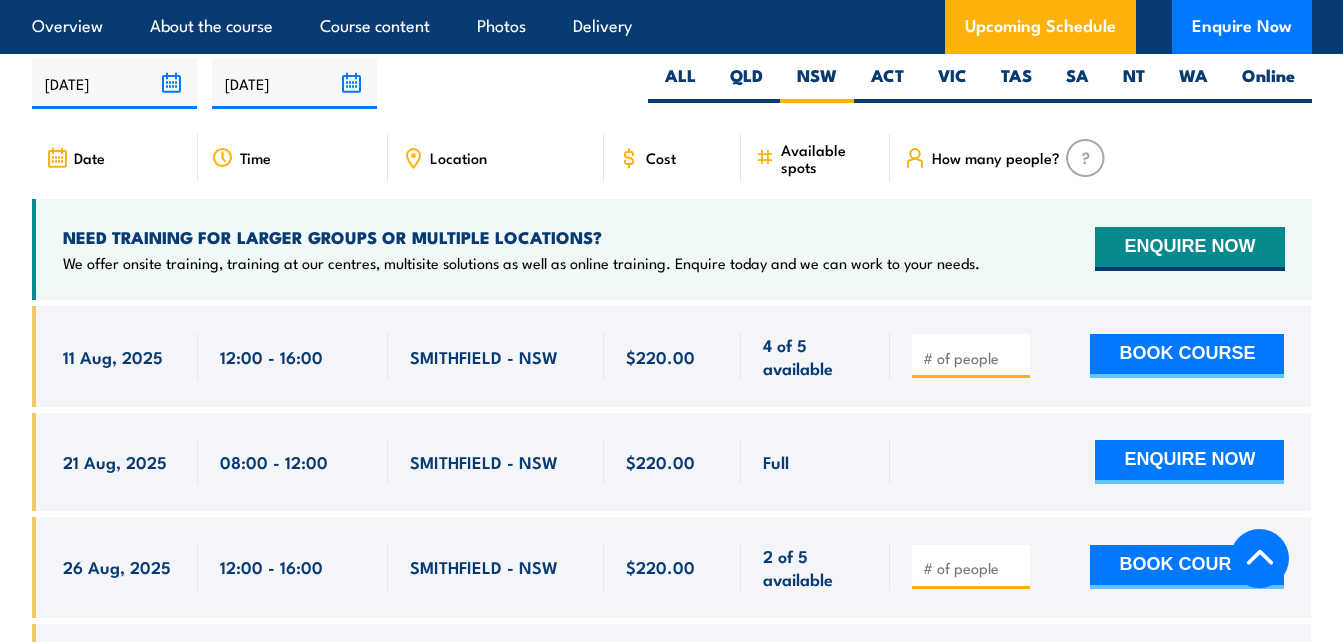 click on "SMITHFIELD - NSW" at bounding box center (484, 356) 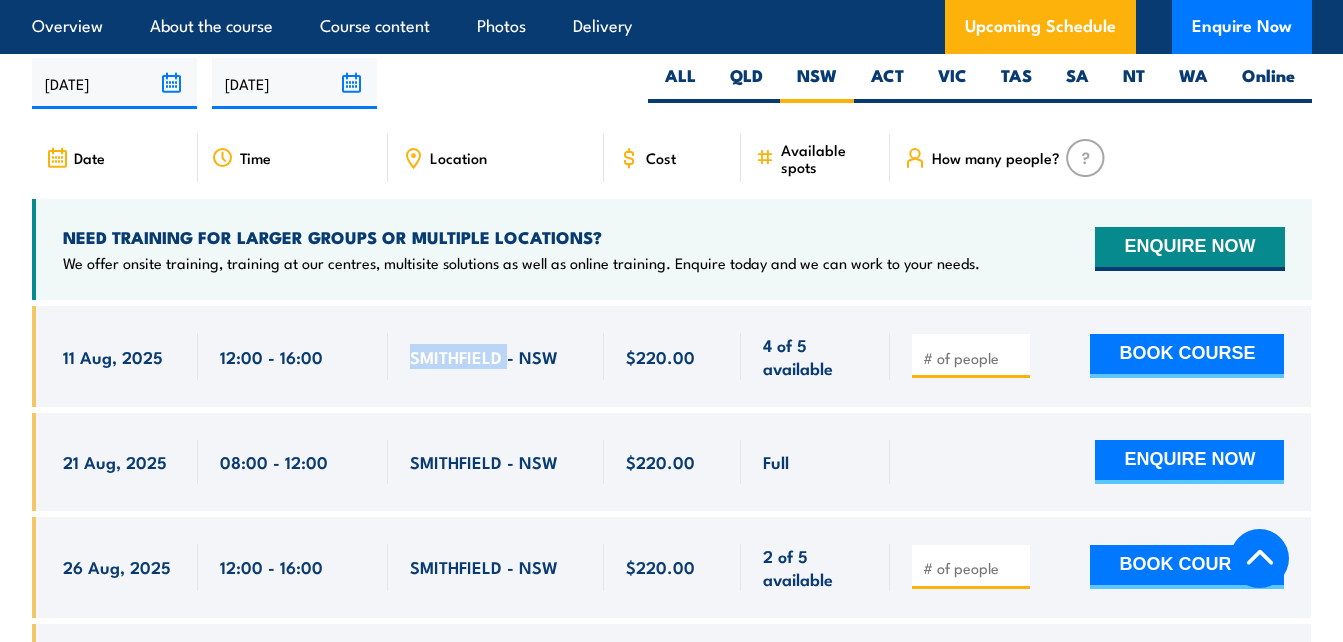 click on "SMITHFIELD - NSW" at bounding box center (484, 356) 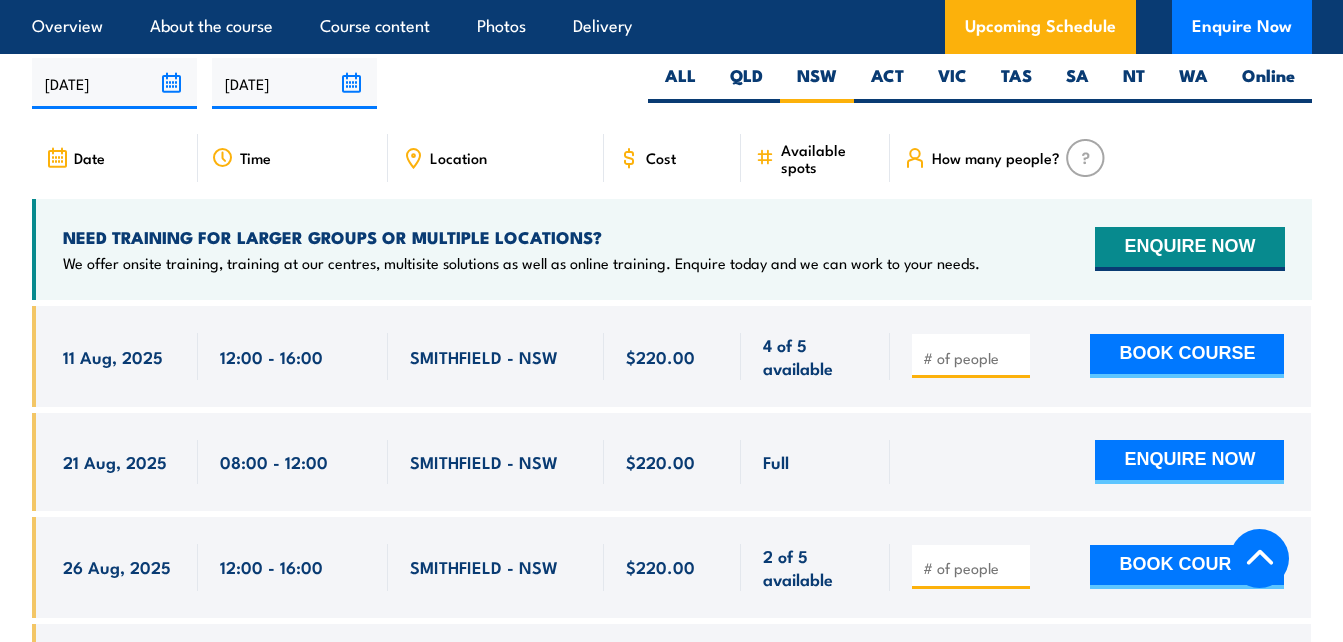 drag, startPoint x: 459, startPoint y: 361, endPoint x: 561, endPoint y: 348, distance: 102.825096 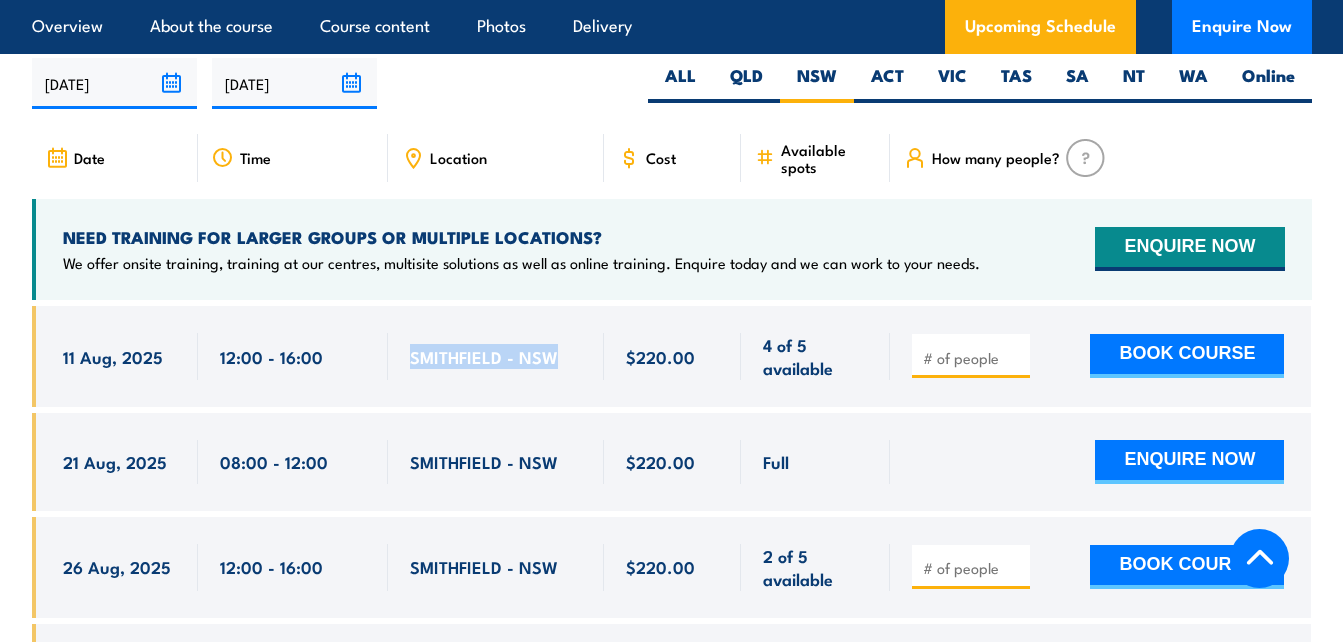 drag, startPoint x: 561, startPoint y: 356, endPoint x: 414, endPoint y: 364, distance: 147.21753 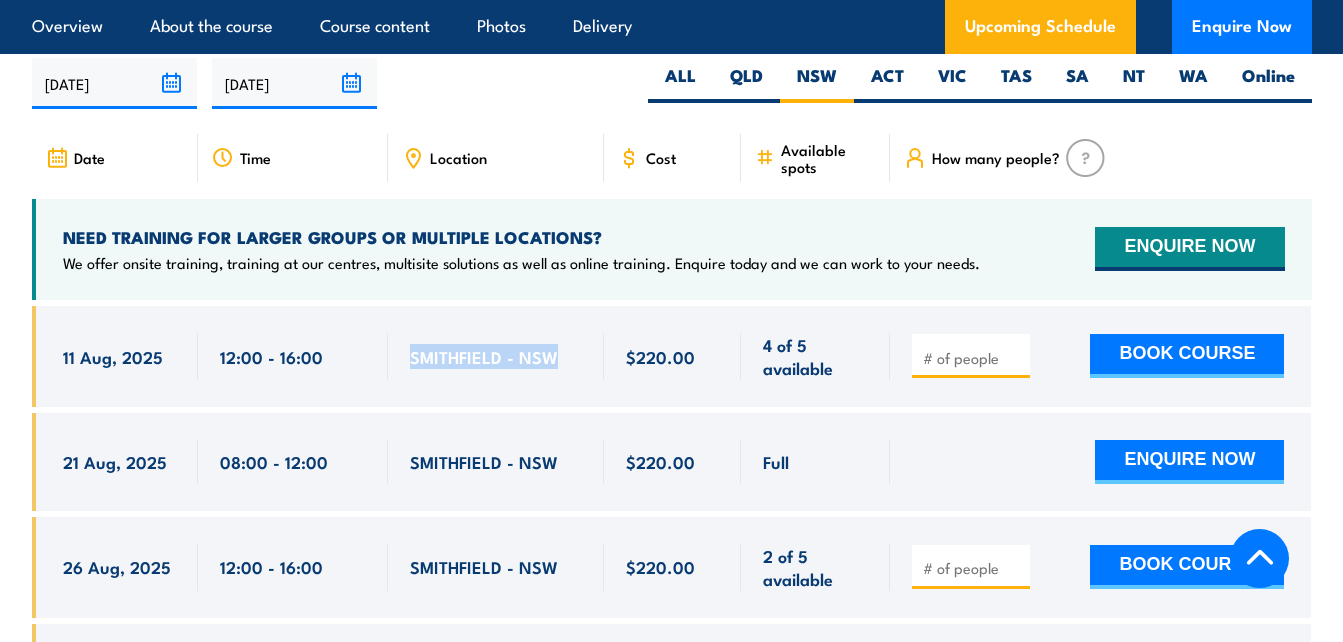click on "SMITHFIELD - NSW" at bounding box center [496, 356] 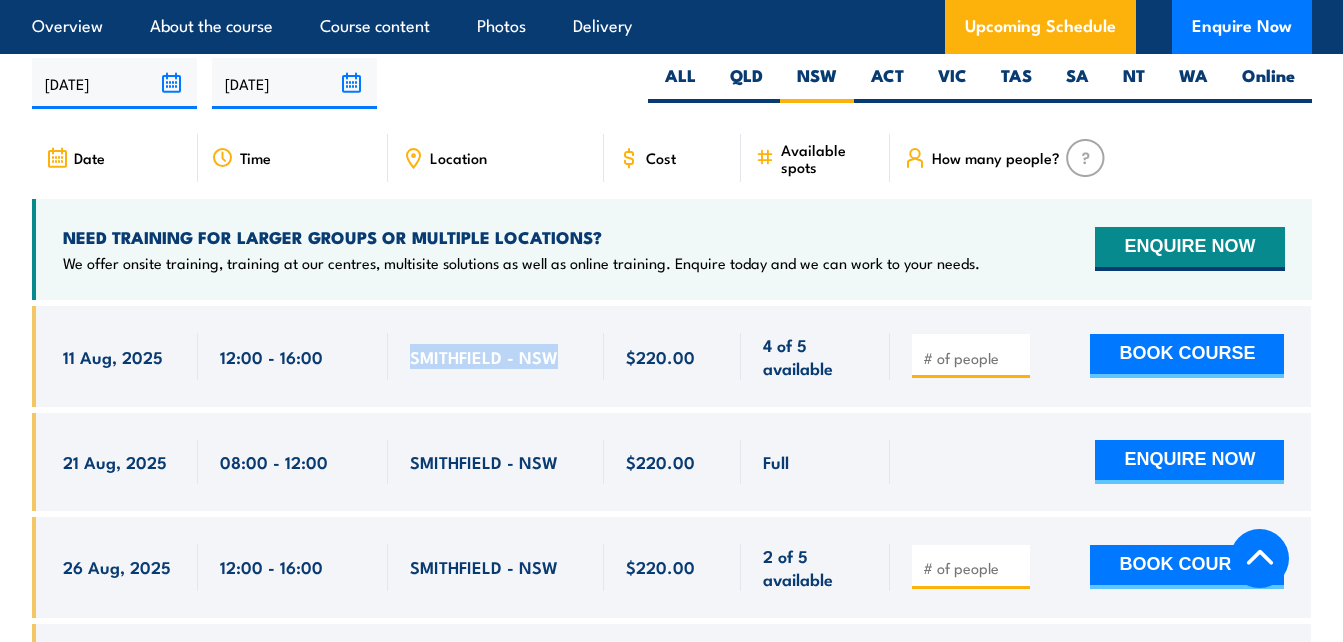 copy on "SMITHFIELD - NSW" 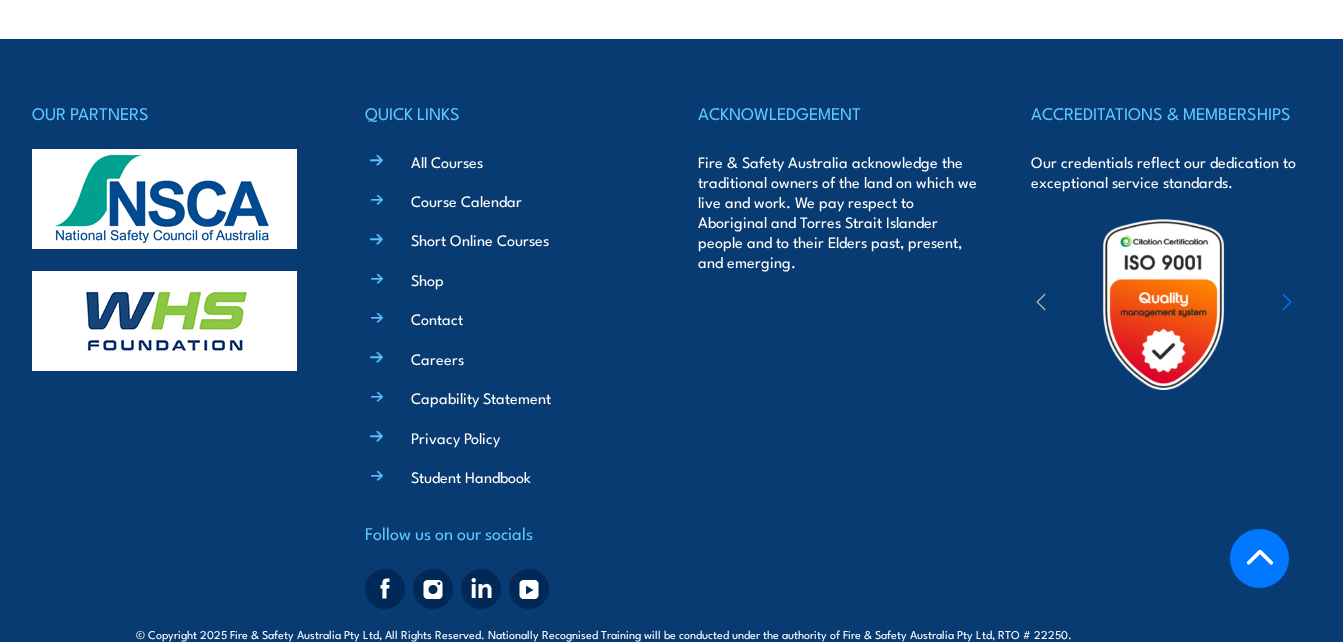 scroll, scrollTop: 5891, scrollLeft: 0, axis: vertical 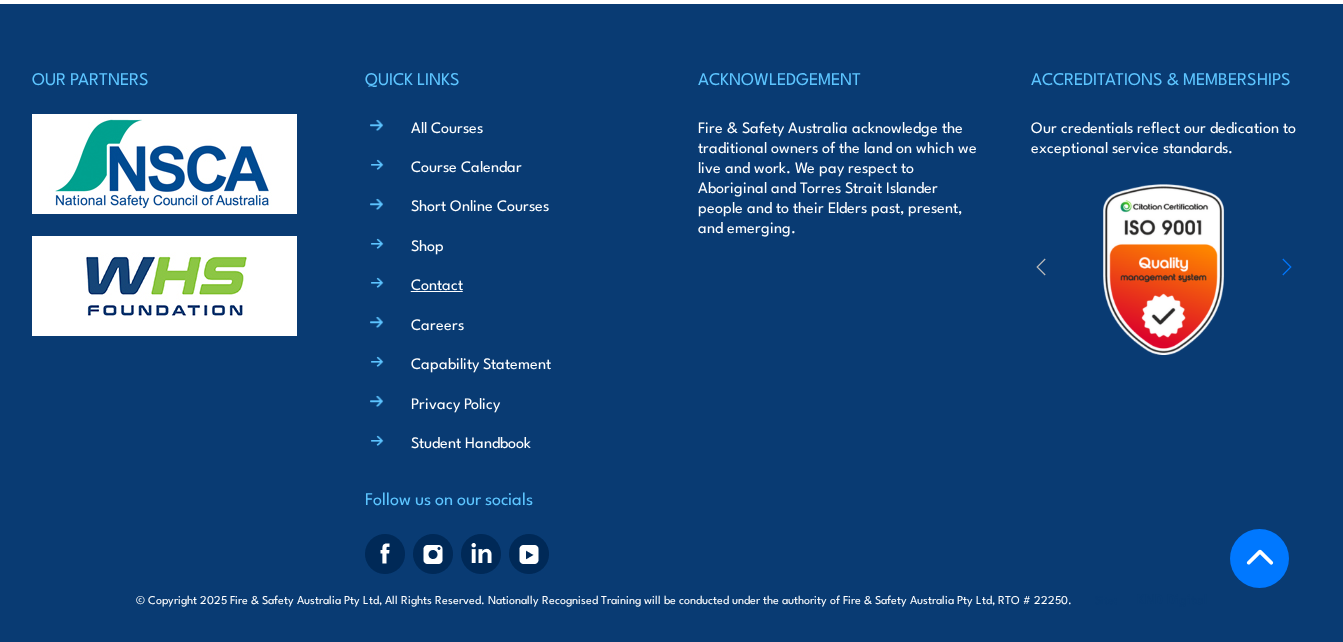 click on "Contact" at bounding box center (437, 283) 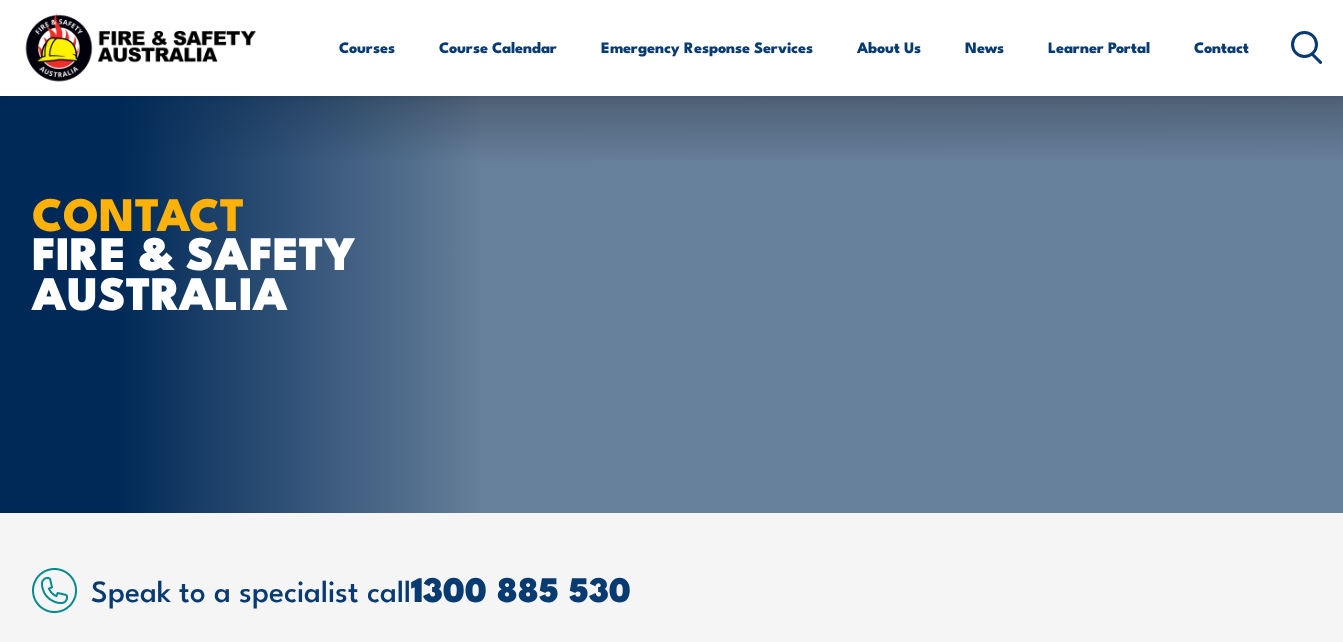scroll, scrollTop: 273, scrollLeft: 0, axis: vertical 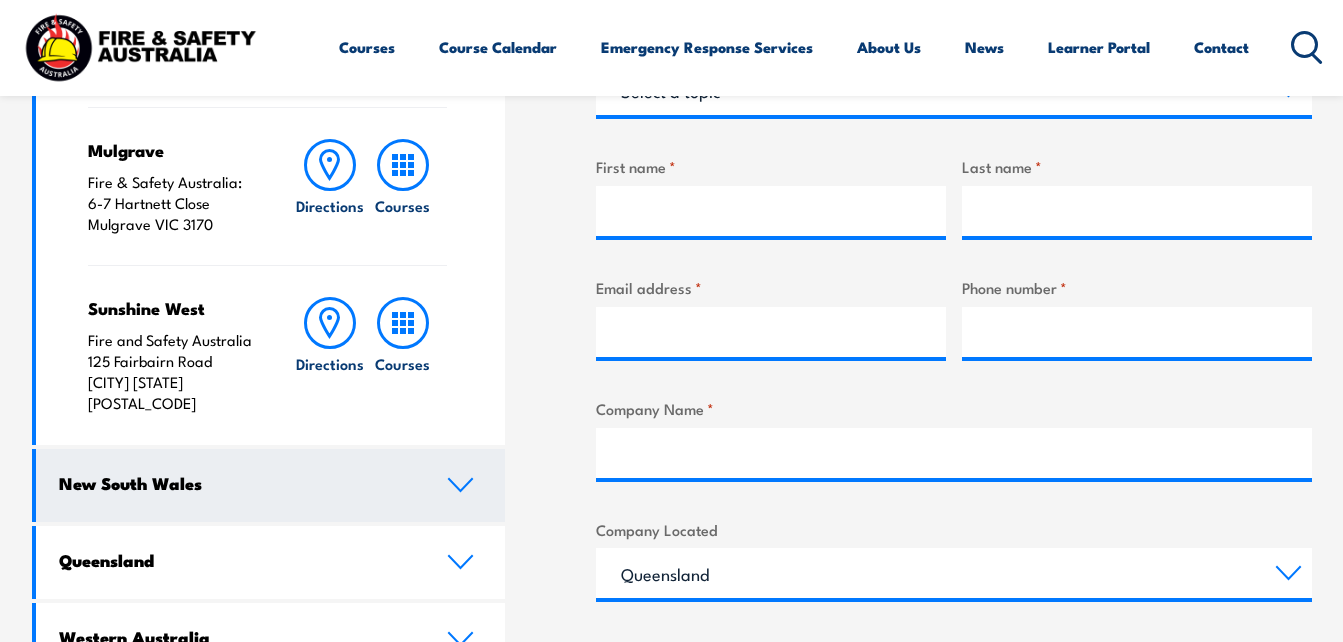 click 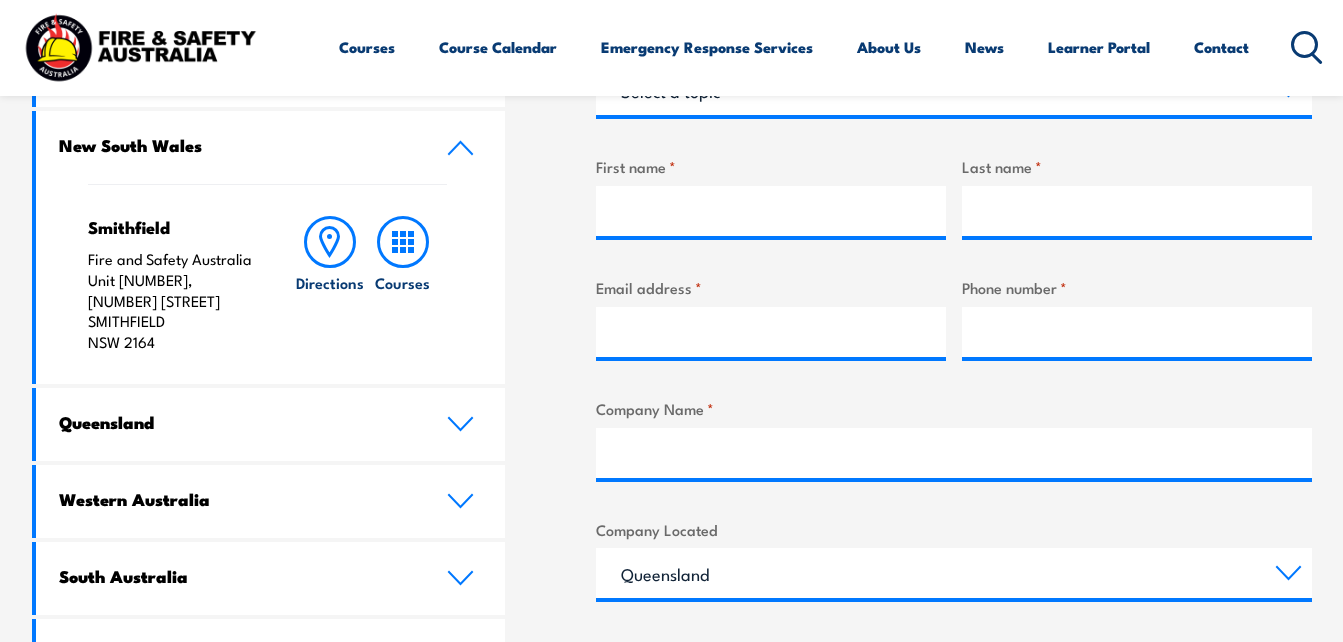 drag, startPoint x: 161, startPoint y: 340, endPoint x: 85, endPoint y: 262, distance: 108.903625 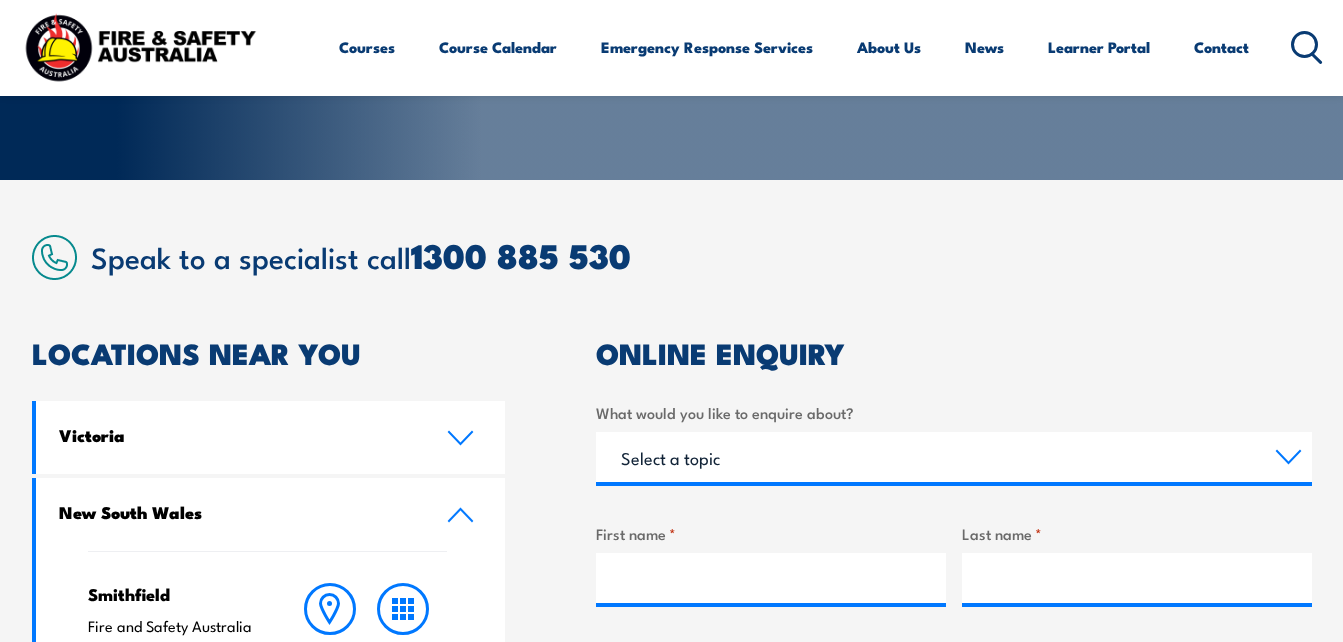 scroll, scrollTop: 200, scrollLeft: 0, axis: vertical 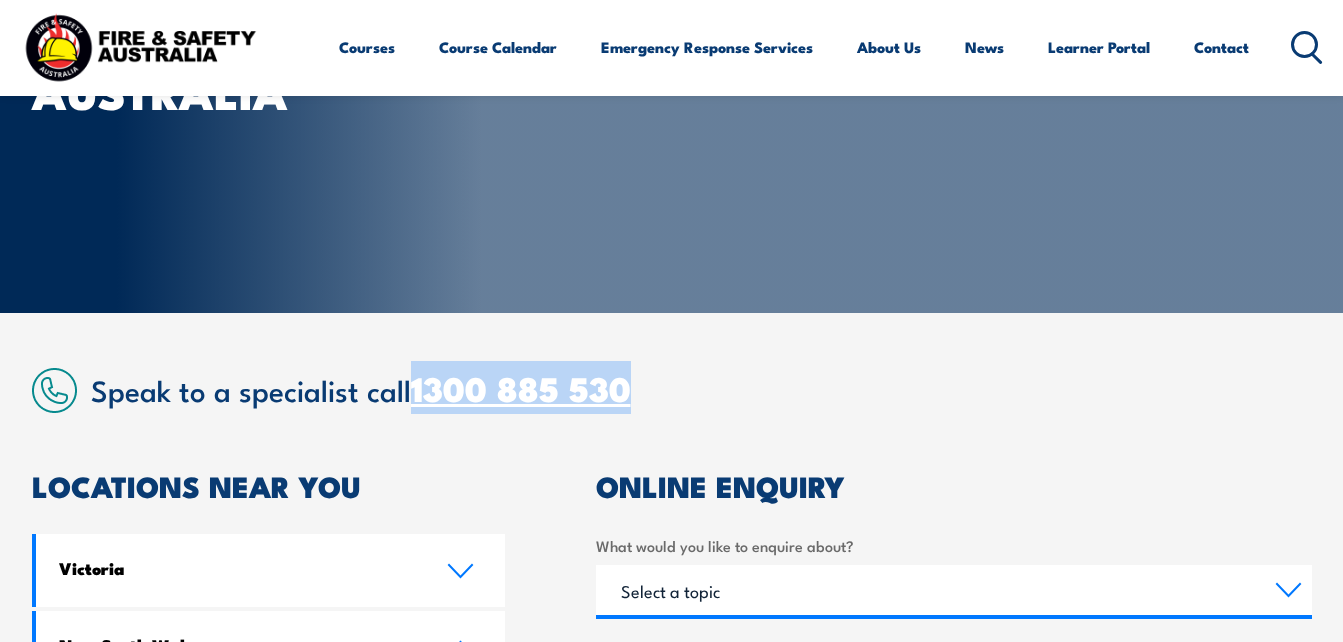 drag, startPoint x: 650, startPoint y: 392, endPoint x: 420, endPoint y: 383, distance: 230.17603 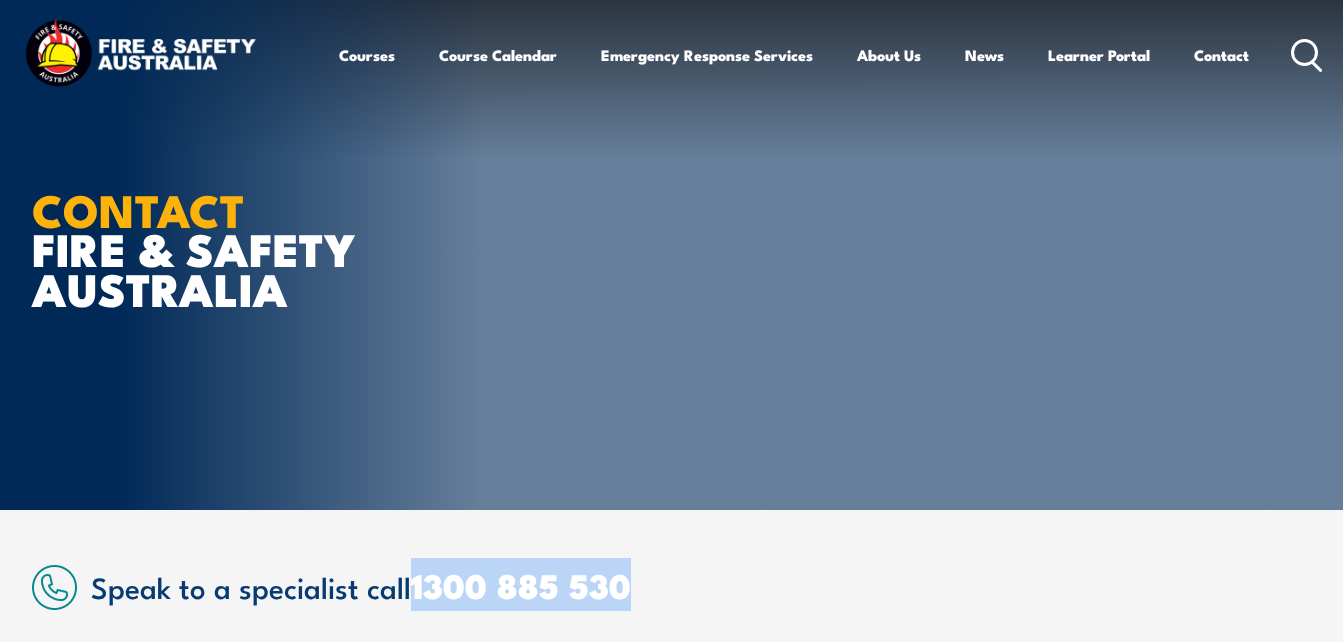 scroll, scrollTop: 0, scrollLeft: 0, axis: both 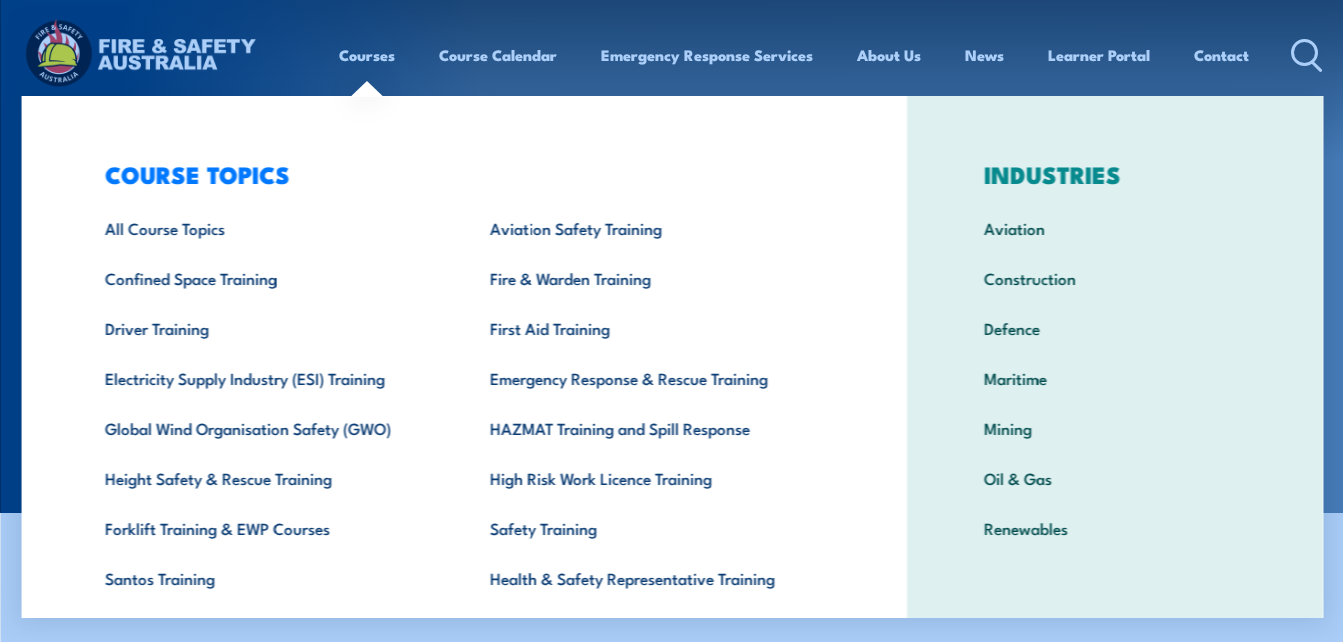 click on "Courses" at bounding box center (367, 55) 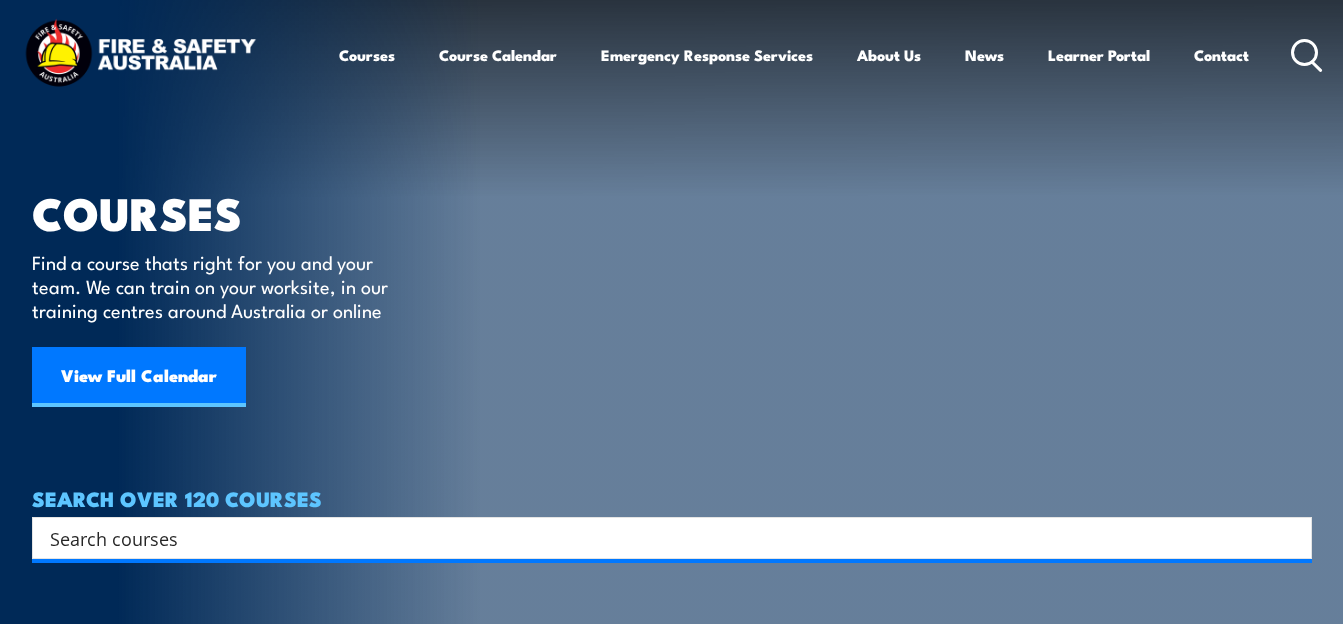 scroll, scrollTop: 0, scrollLeft: 0, axis: both 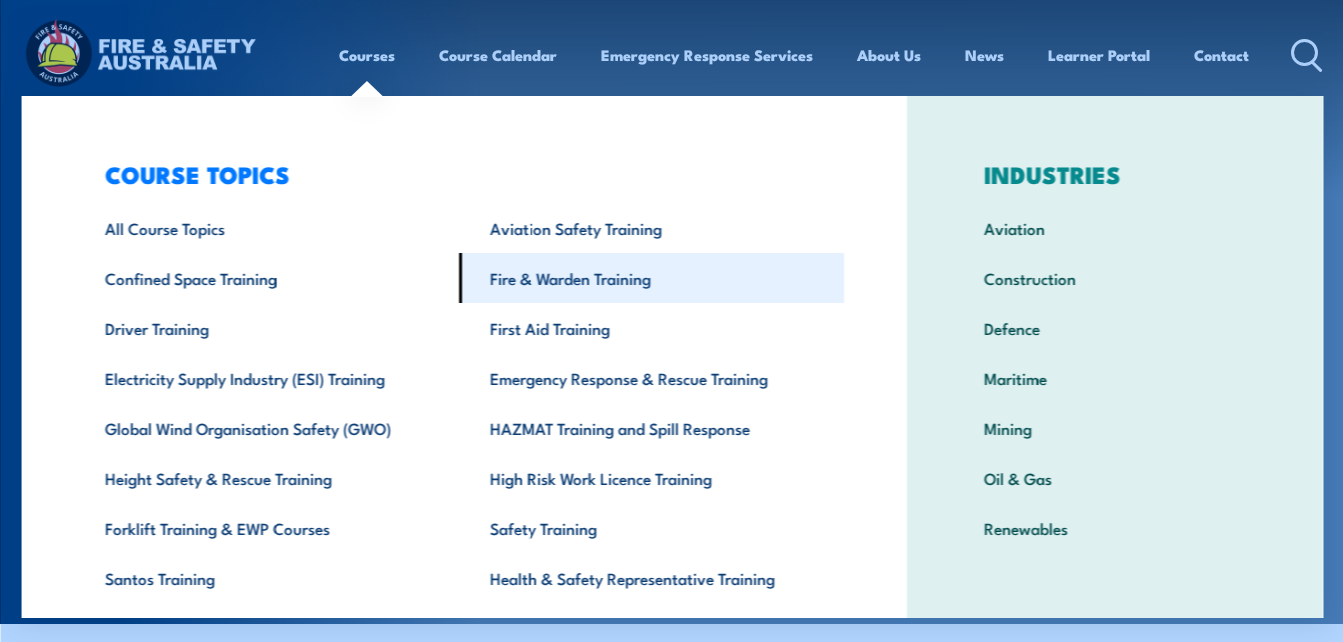 click on "Fire & Warden Training" at bounding box center (650, 278) 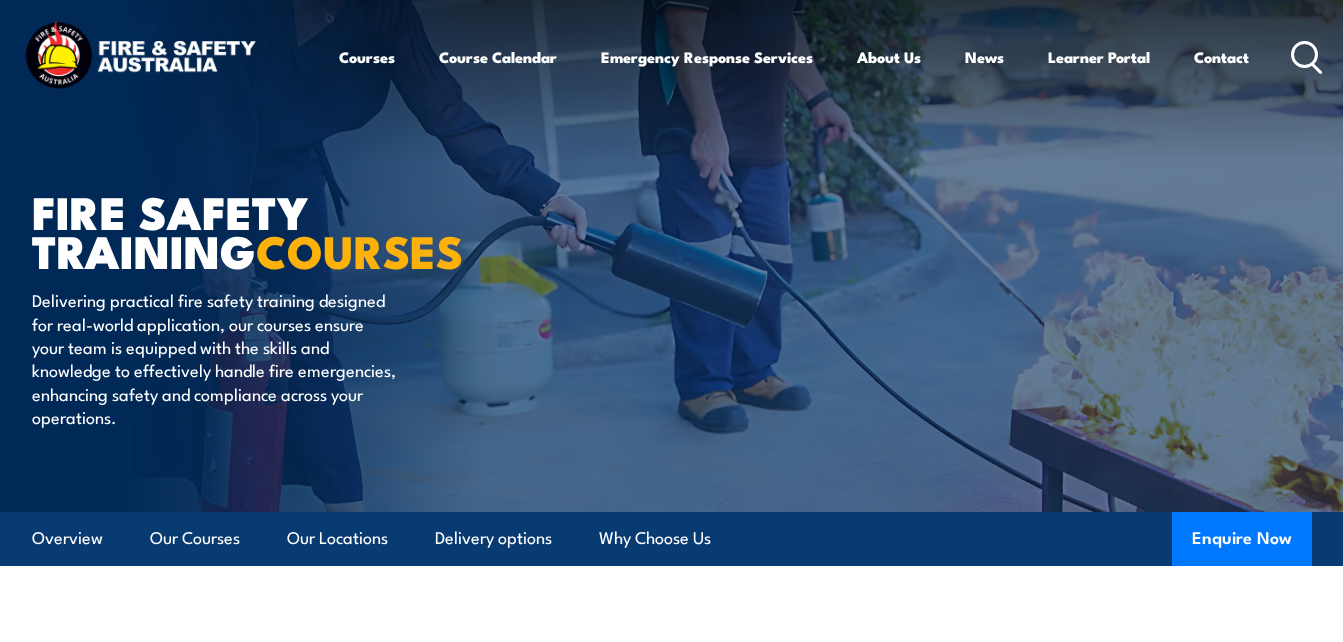 scroll, scrollTop: 0, scrollLeft: 0, axis: both 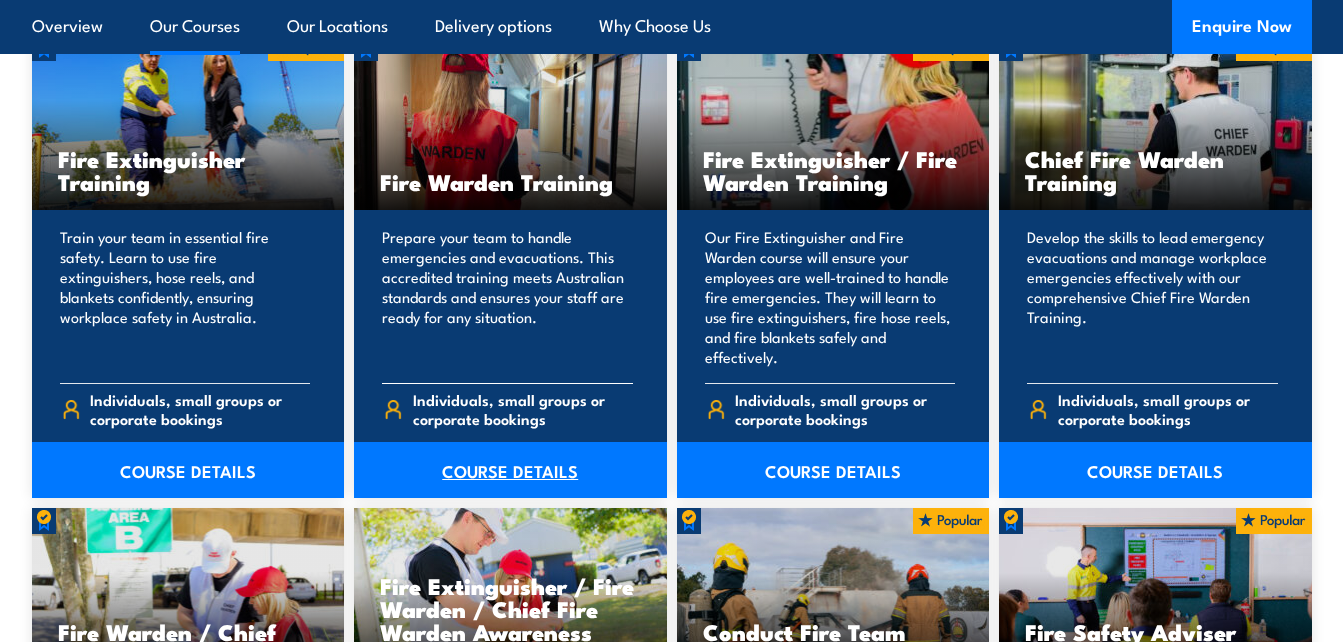 click on "COURSE DETAILS" at bounding box center (510, 470) 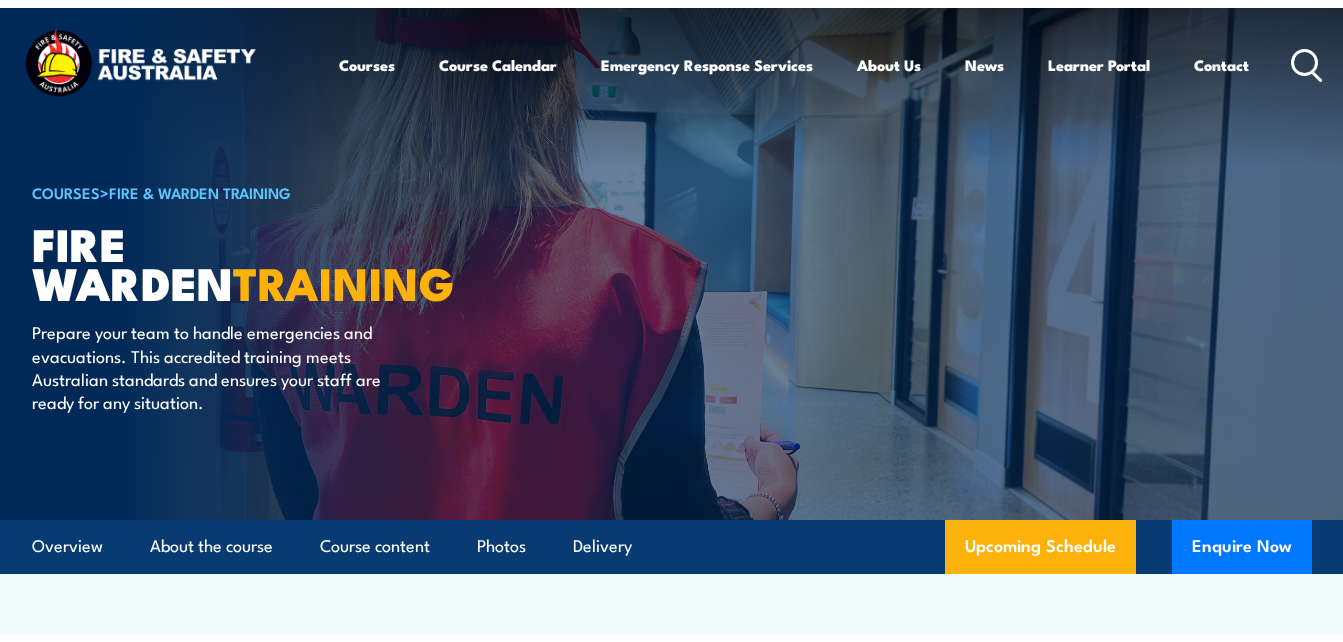 scroll, scrollTop: 0, scrollLeft: 0, axis: both 